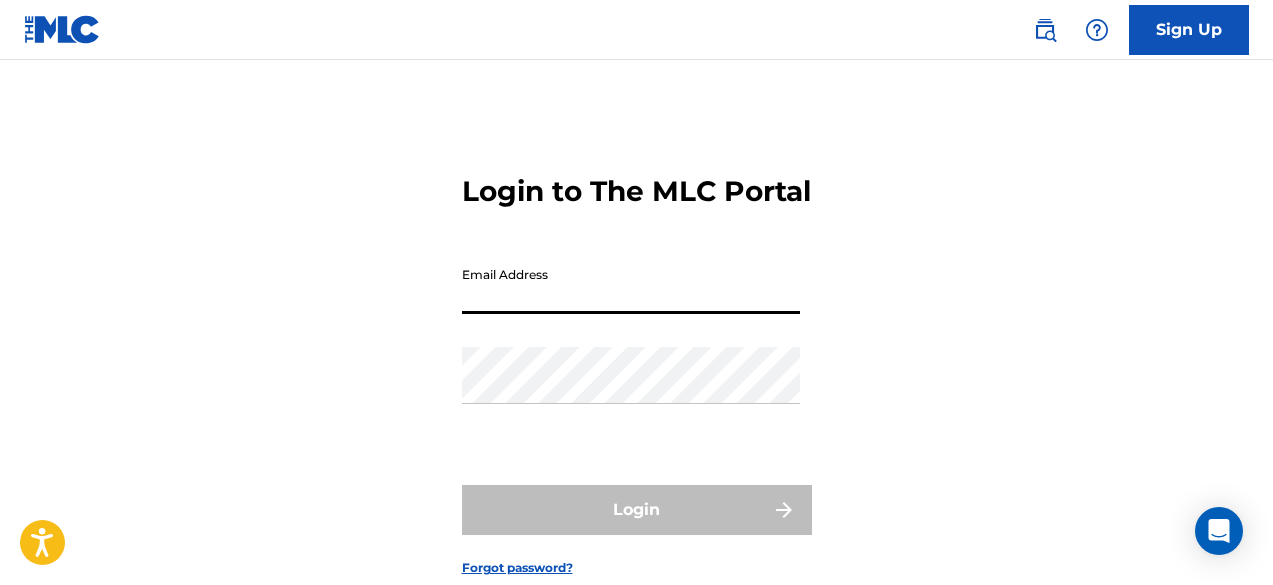 scroll, scrollTop: 0, scrollLeft: 0, axis: both 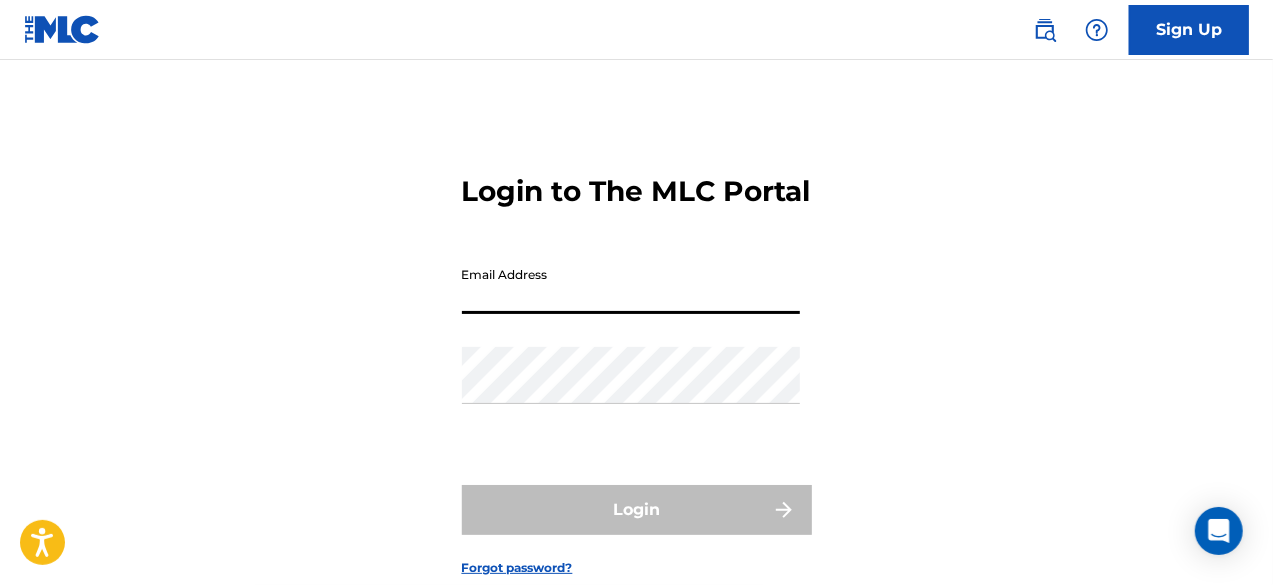 type on "[EMAIL_ADDRESS][DOMAIN_NAME]" 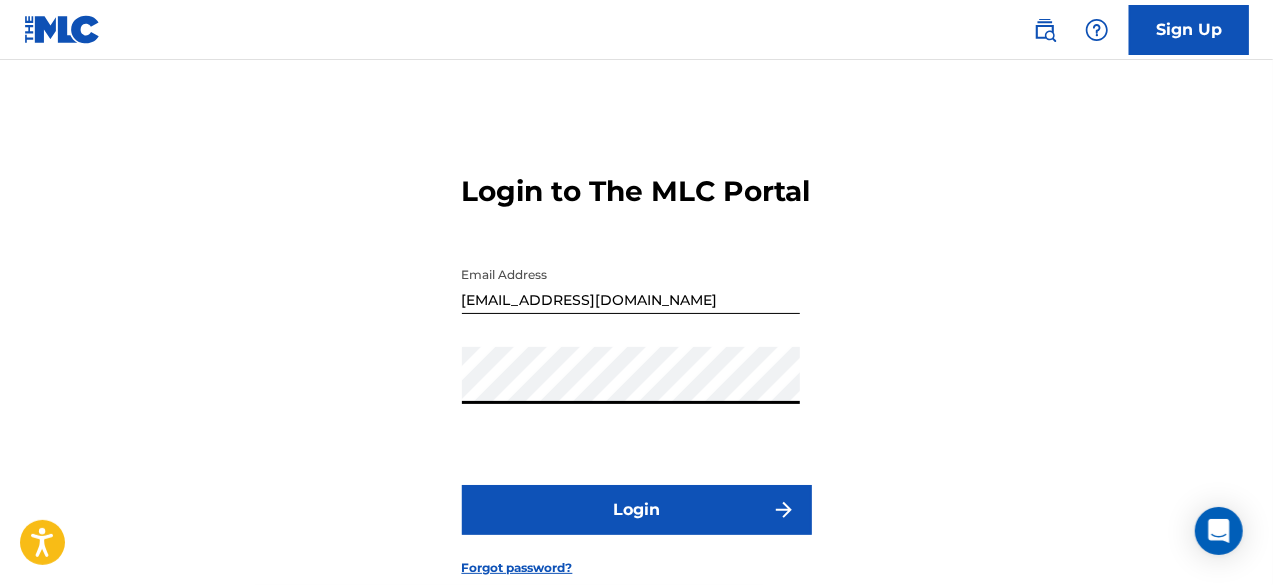 click on "Login" at bounding box center (637, 510) 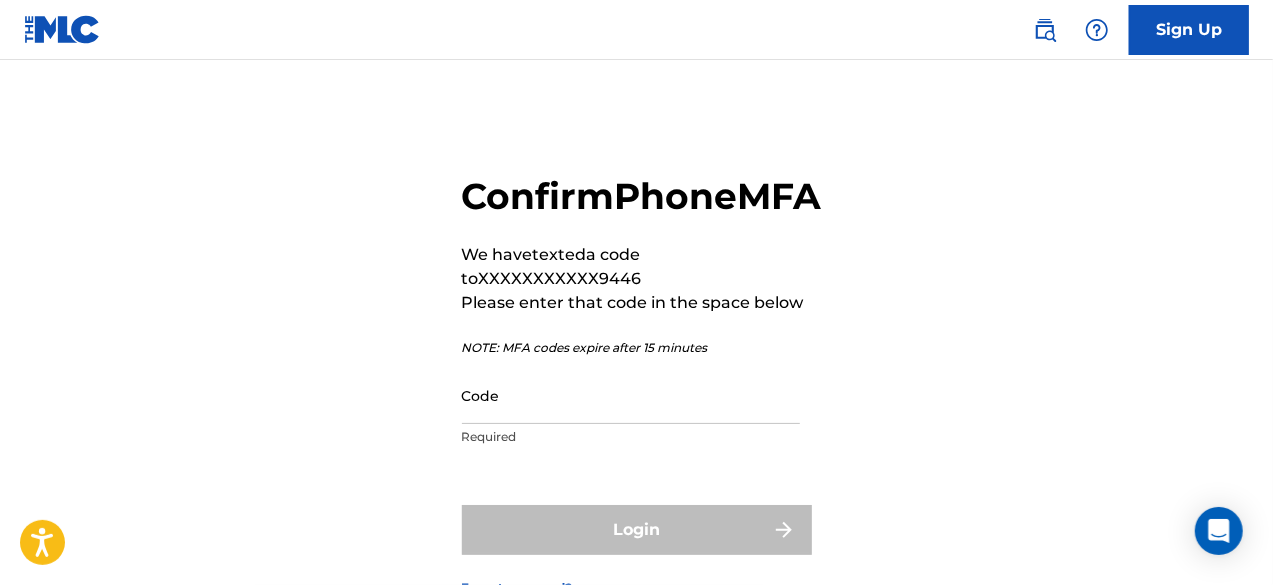 scroll, scrollTop: 184, scrollLeft: 0, axis: vertical 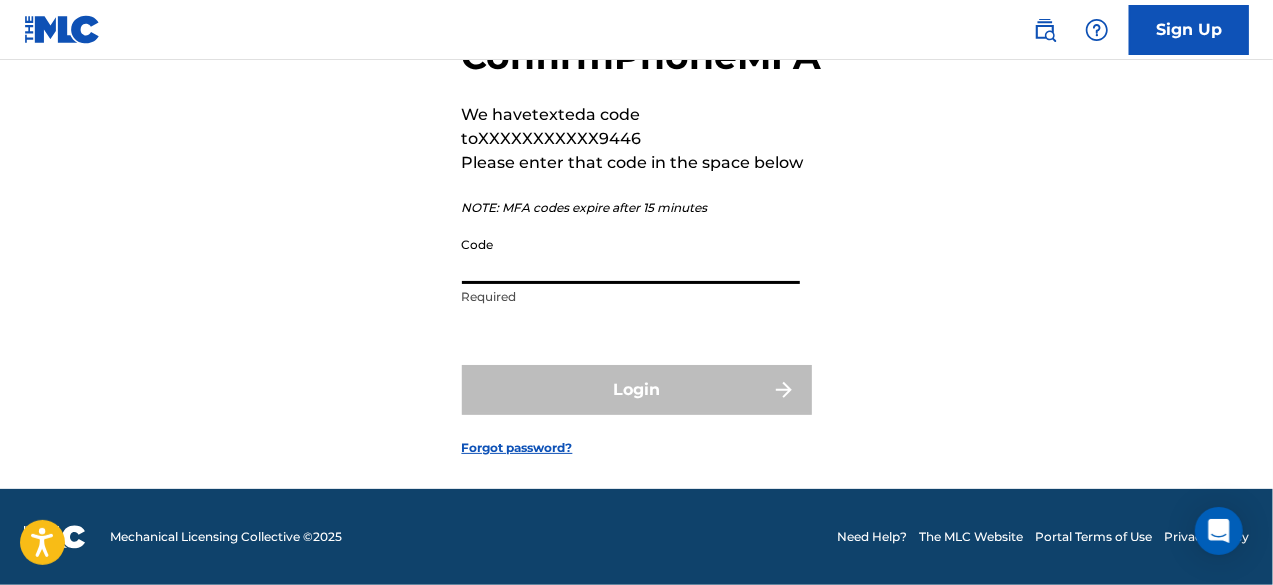 click on "Code" at bounding box center (631, 255) 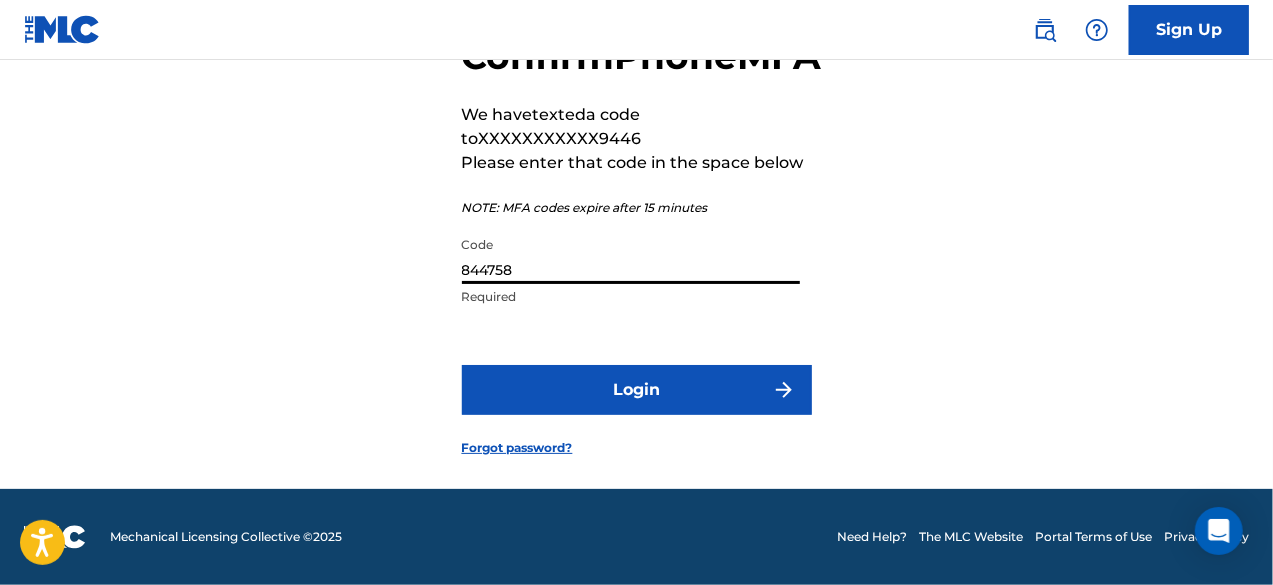 type on "844758" 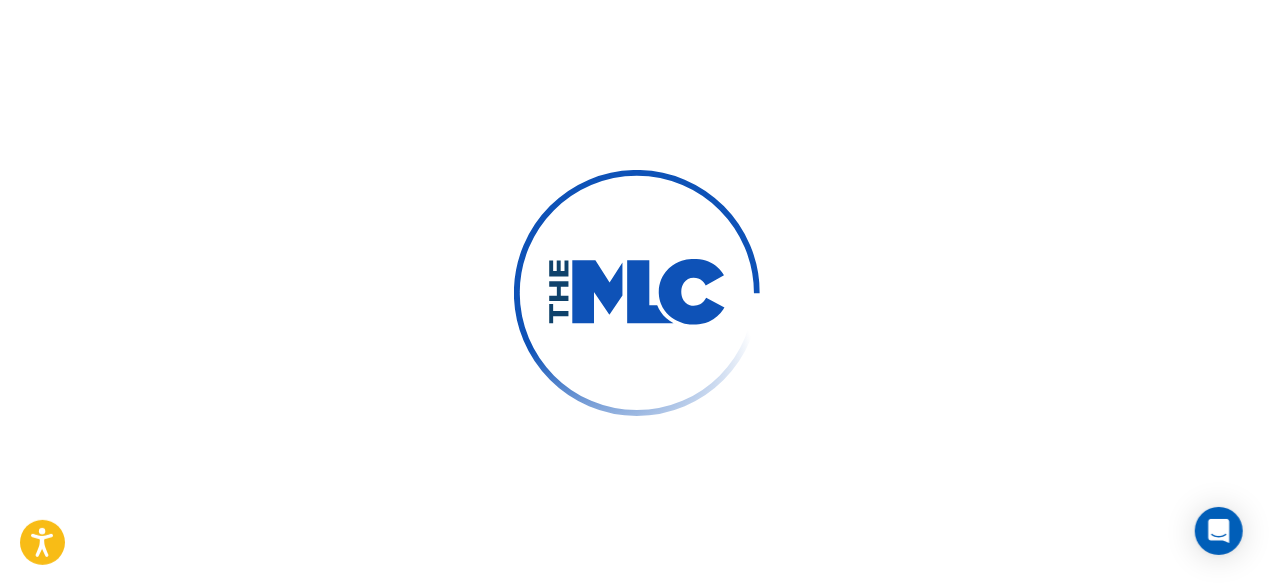 scroll, scrollTop: 154, scrollLeft: 0, axis: vertical 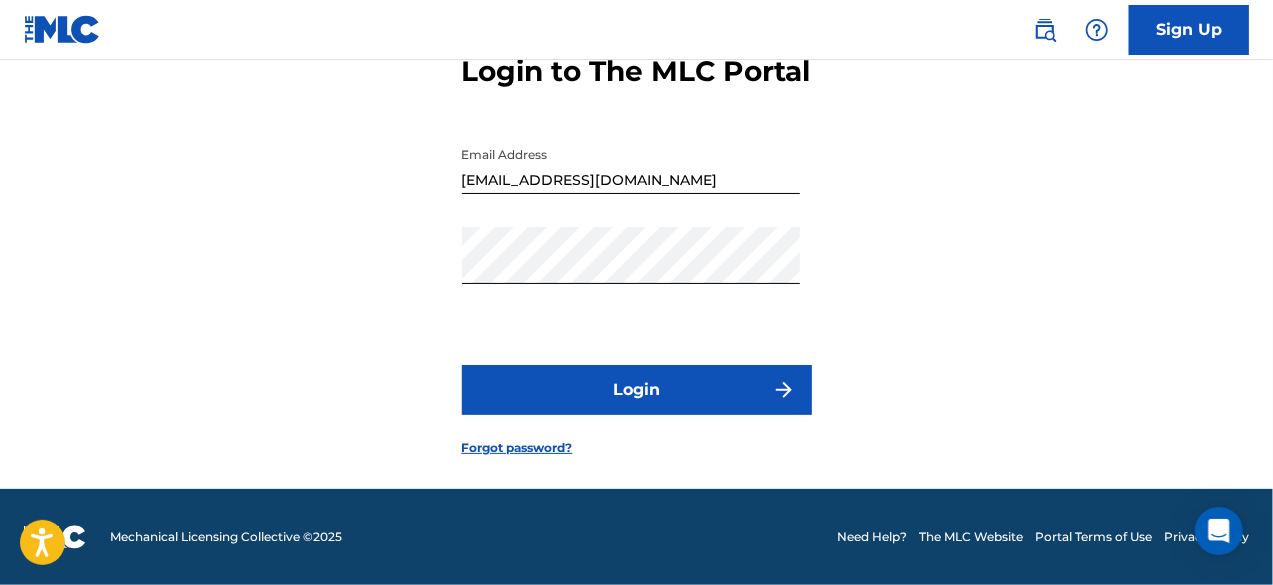 click on "Login" at bounding box center (637, 390) 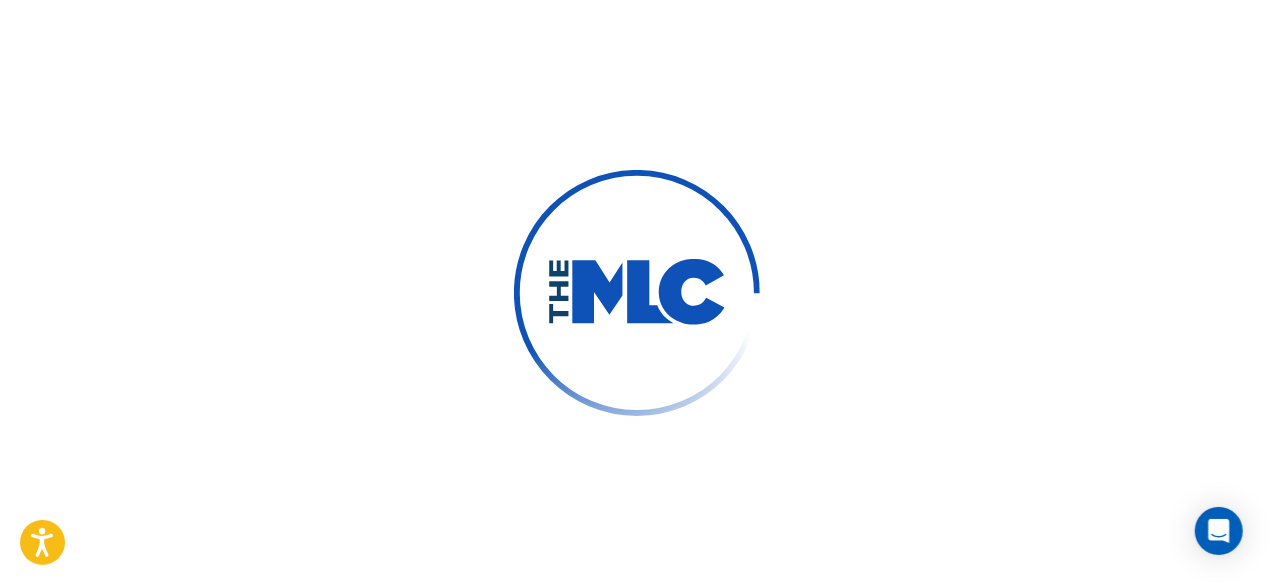 scroll, scrollTop: 184, scrollLeft: 0, axis: vertical 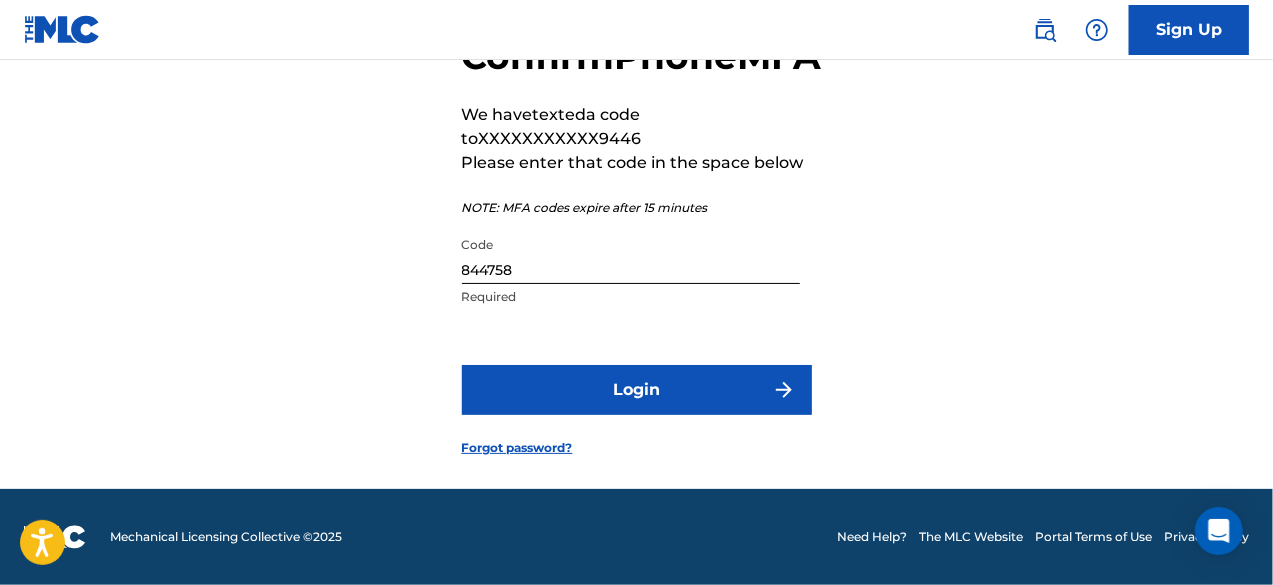 click on "Login" at bounding box center (637, 390) 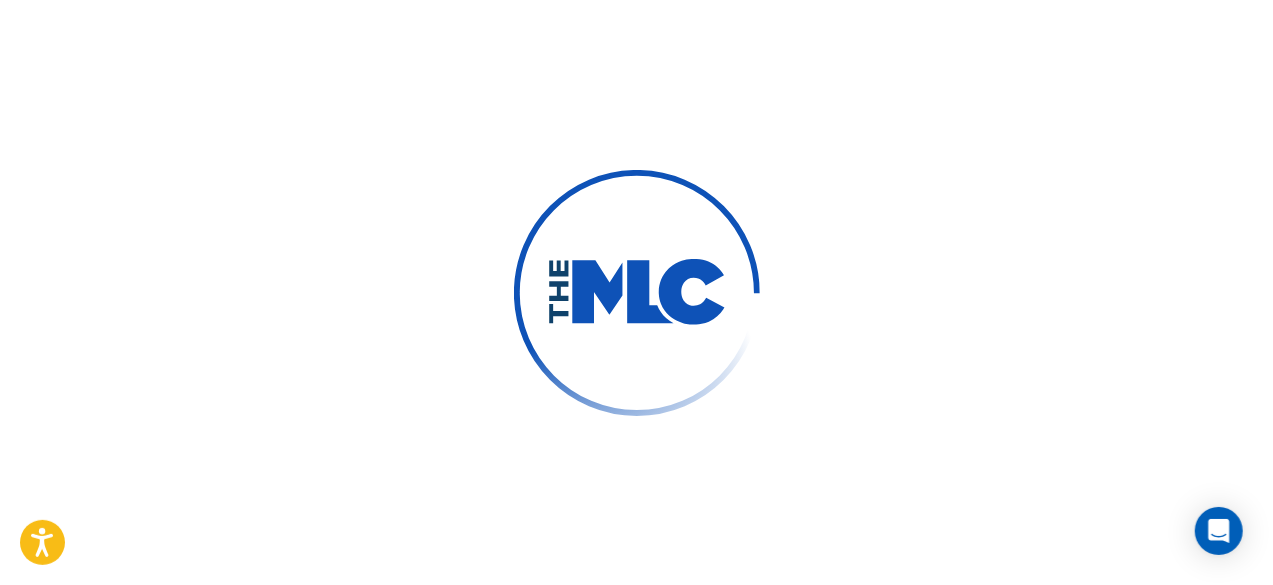 scroll, scrollTop: 154, scrollLeft: 0, axis: vertical 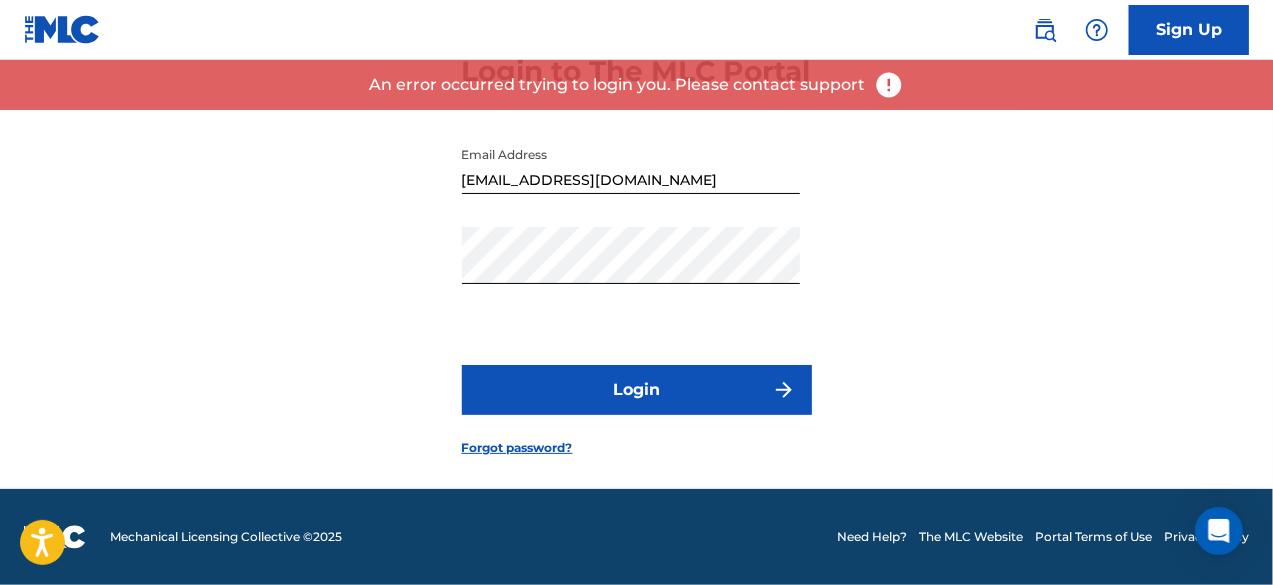 click on "Login" at bounding box center (637, 390) 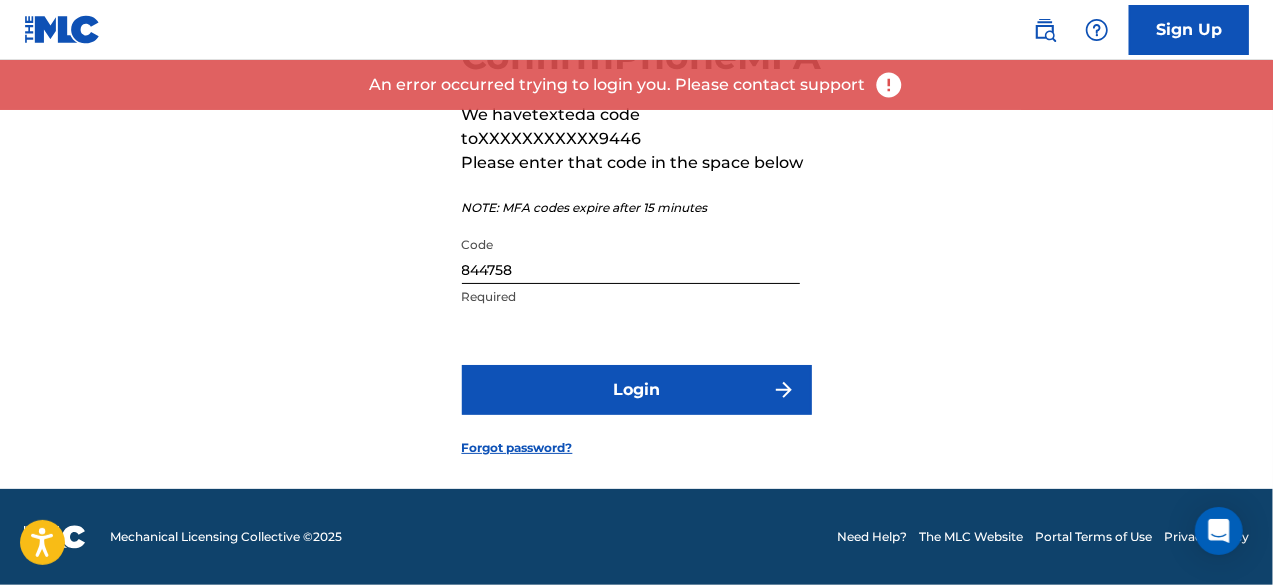 scroll, scrollTop: 184, scrollLeft: 0, axis: vertical 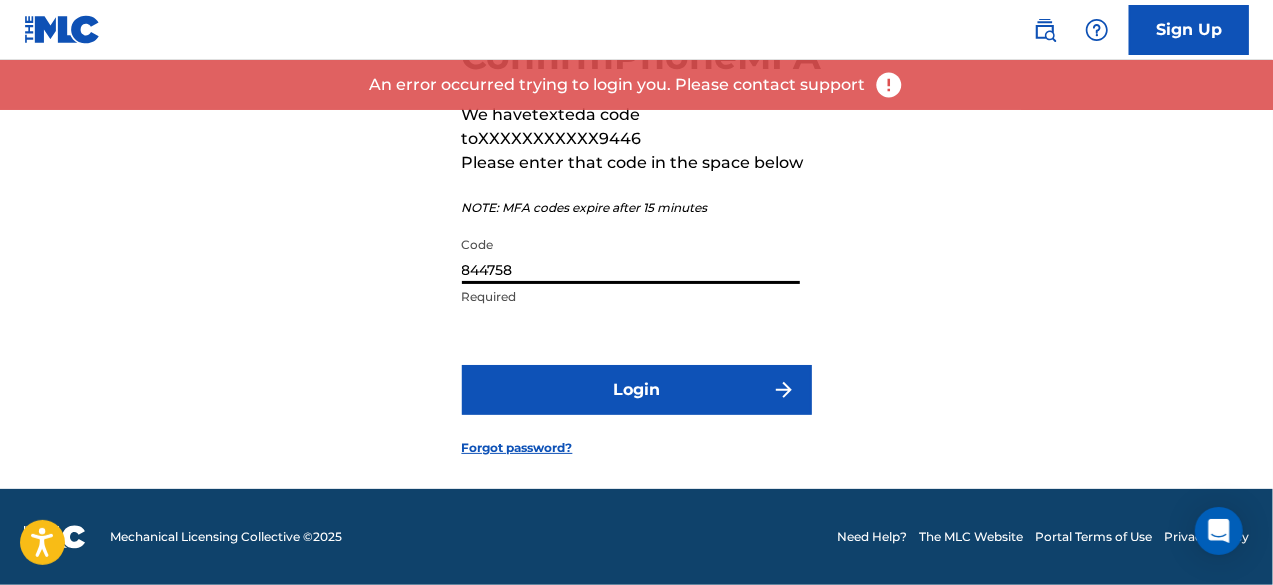 click on "844758" at bounding box center (631, 255) 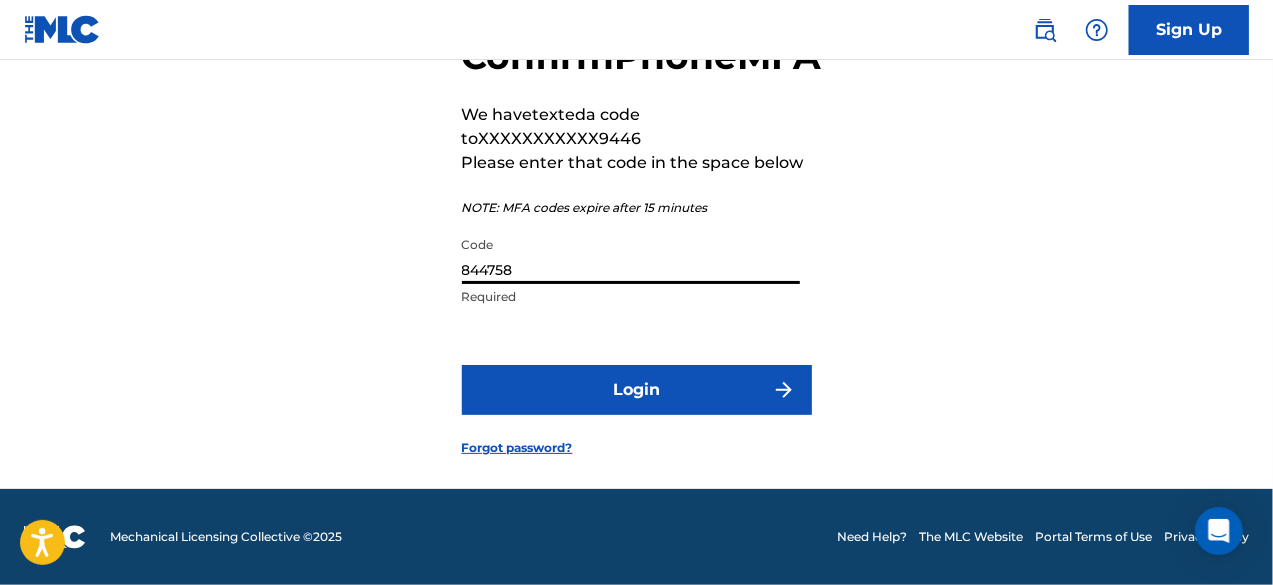 click on "844758" at bounding box center (631, 255) 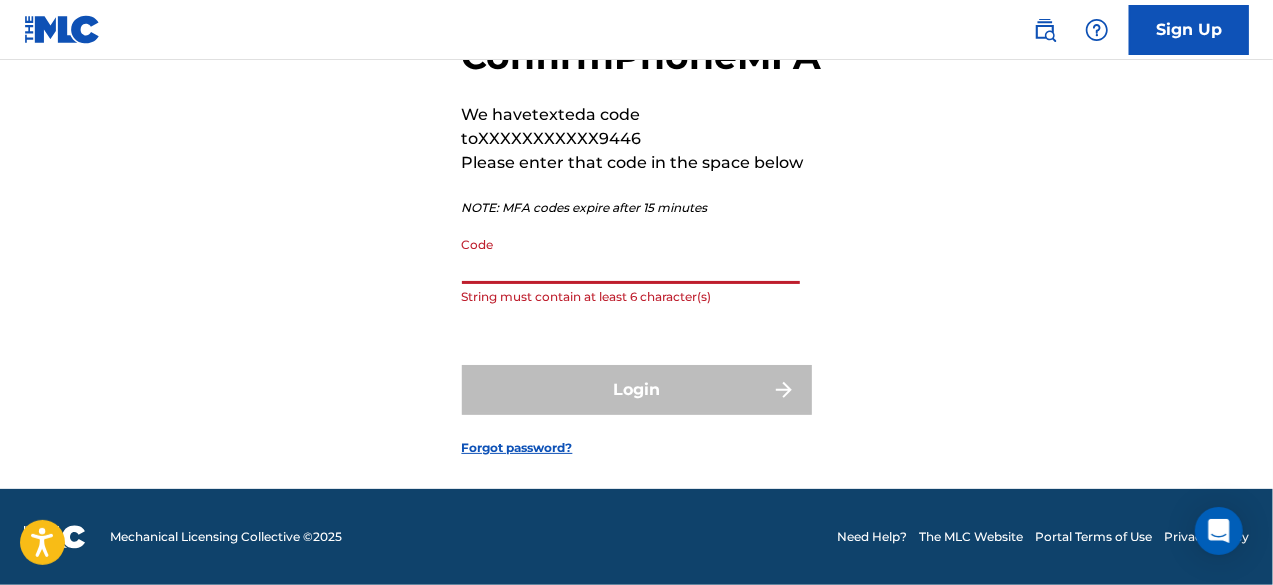 paste on "202837" 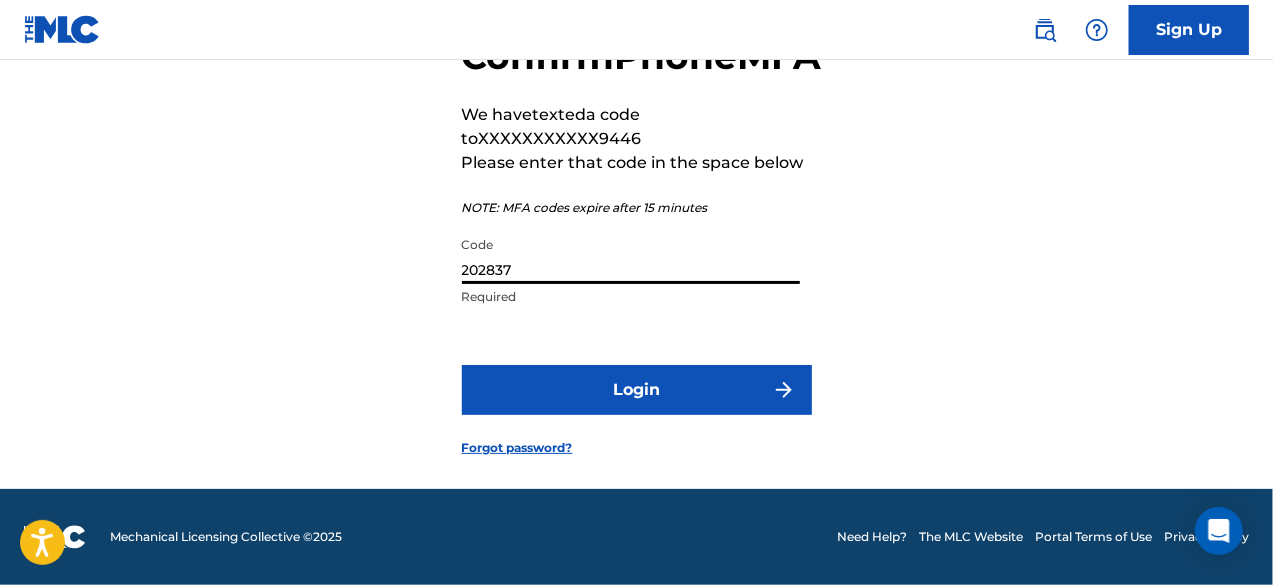 type on "202837" 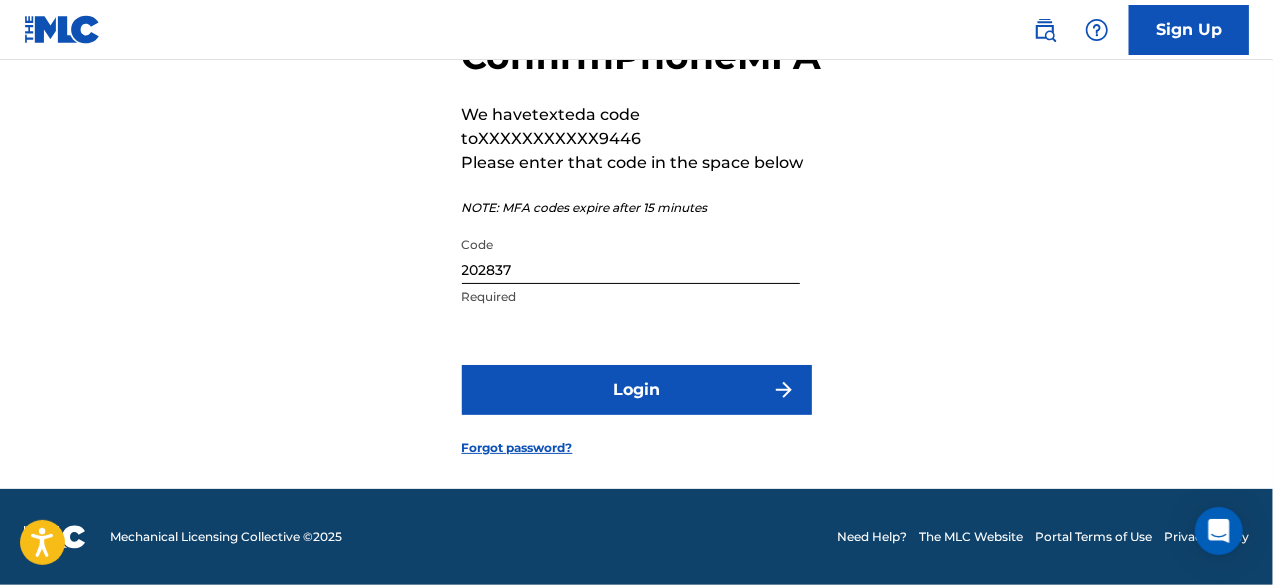 click on "Login" at bounding box center (637, 390) 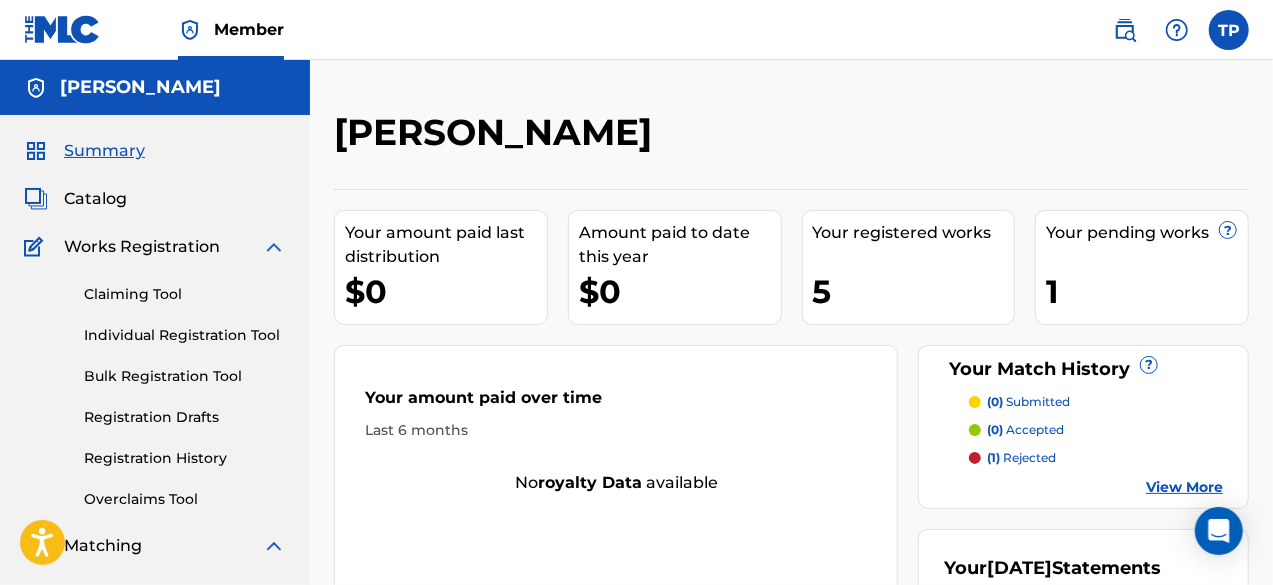 scroll, scrollTop: 47, scrollLeft: 0, axis: vertical 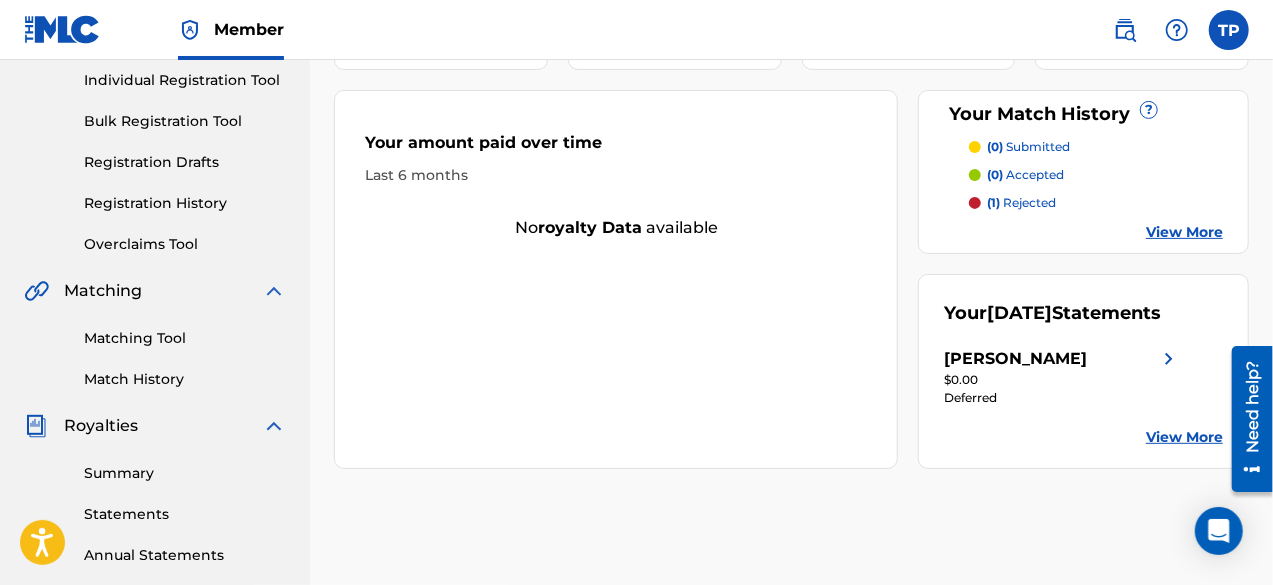 click on "[PERSON_NAME]" at bounding box center [1015, 359] 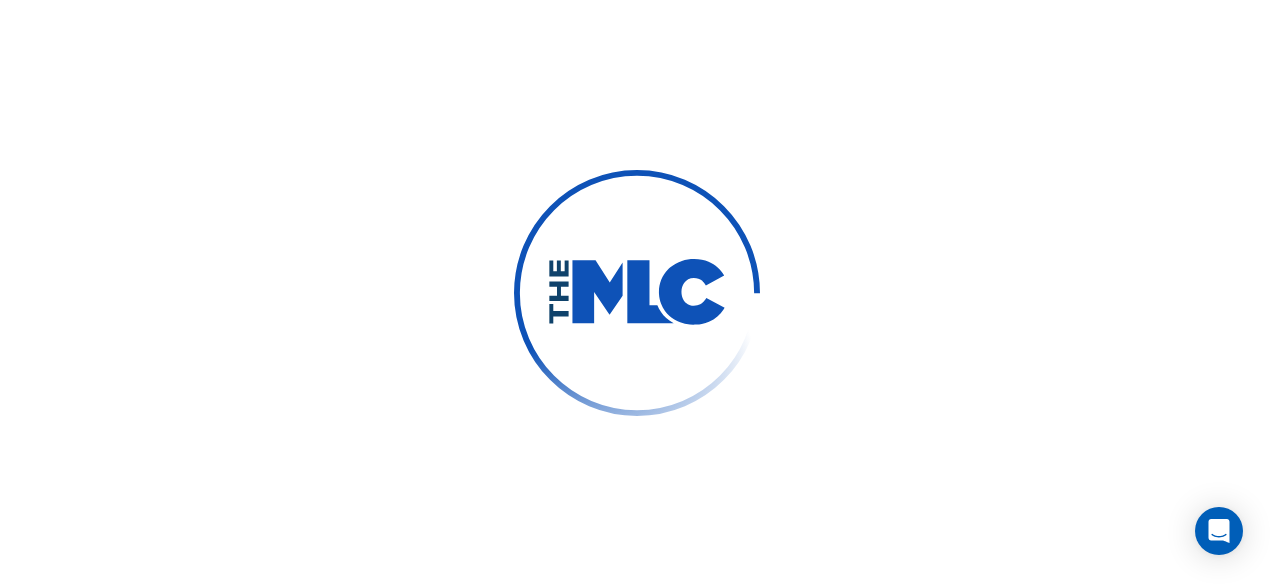 scroll, scrollTop: 0, scrollLeft: 0, axis: both 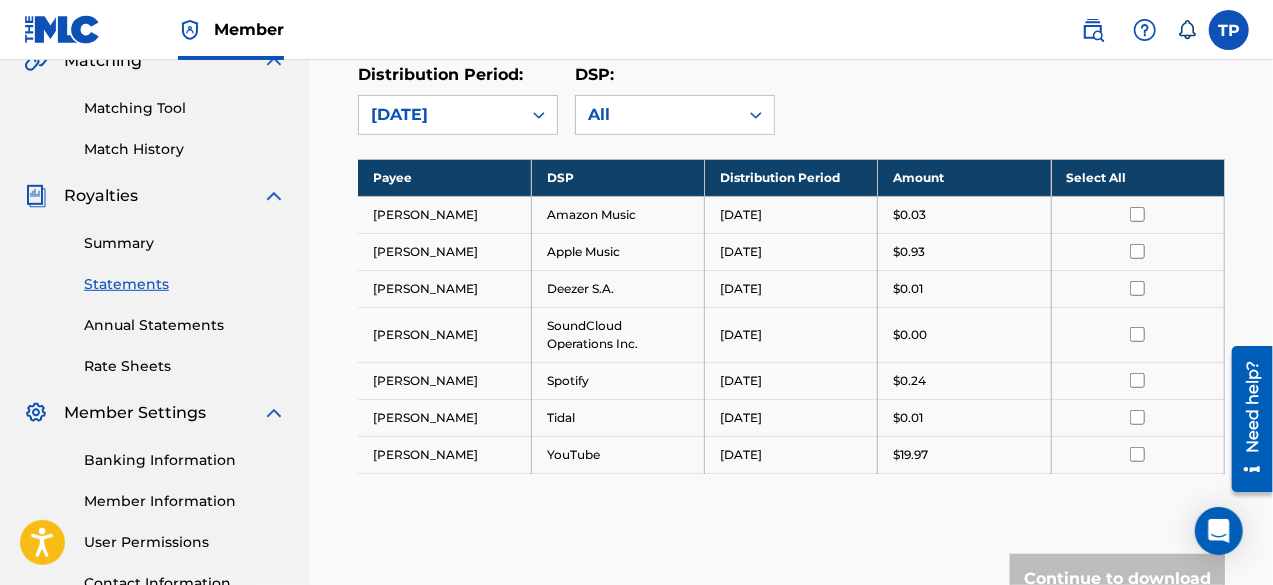 click on "Royalties" at bounding box center (155, 196) 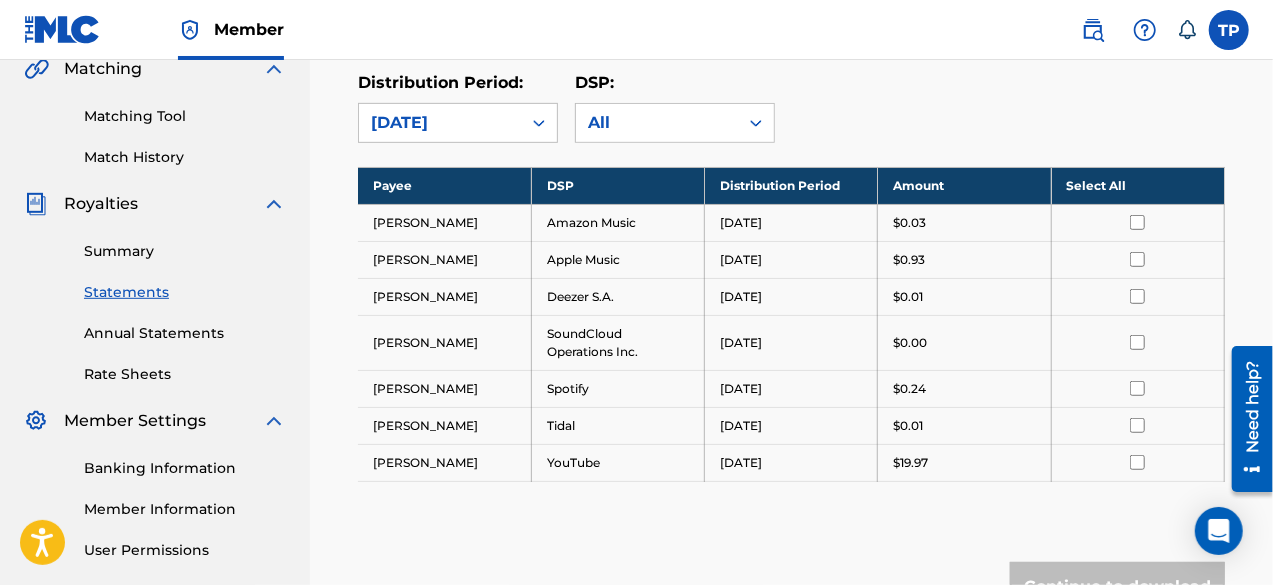 click on "Annual Statements" at bounding box center (185, 333) 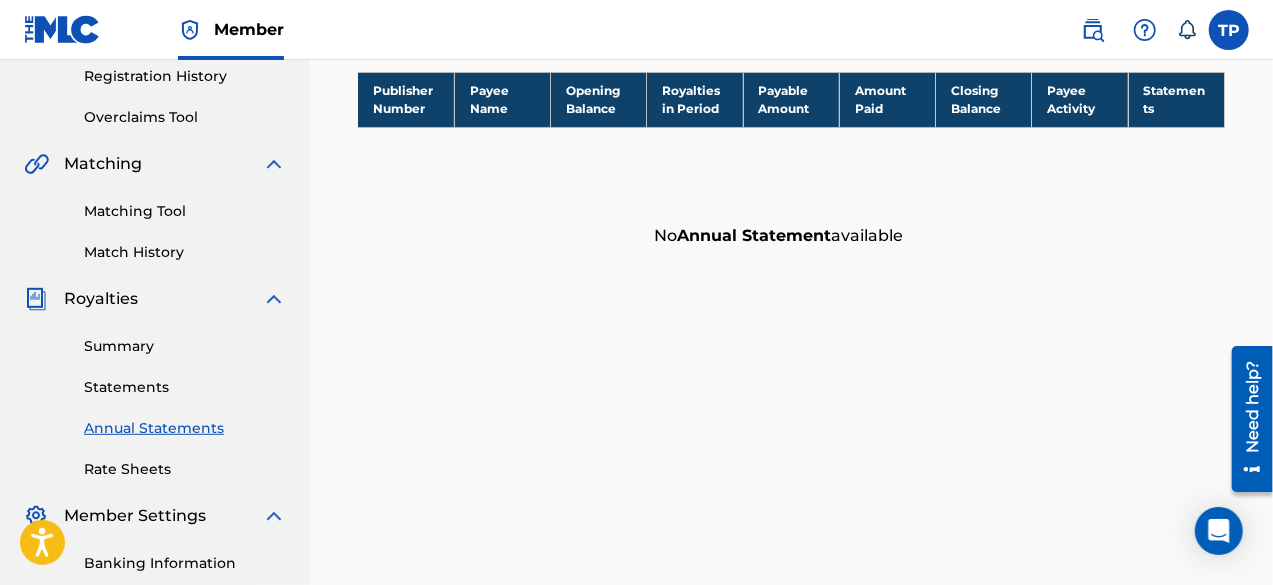 scroll, scrollTop: 383, scrollLeft: 0, axis: vertical 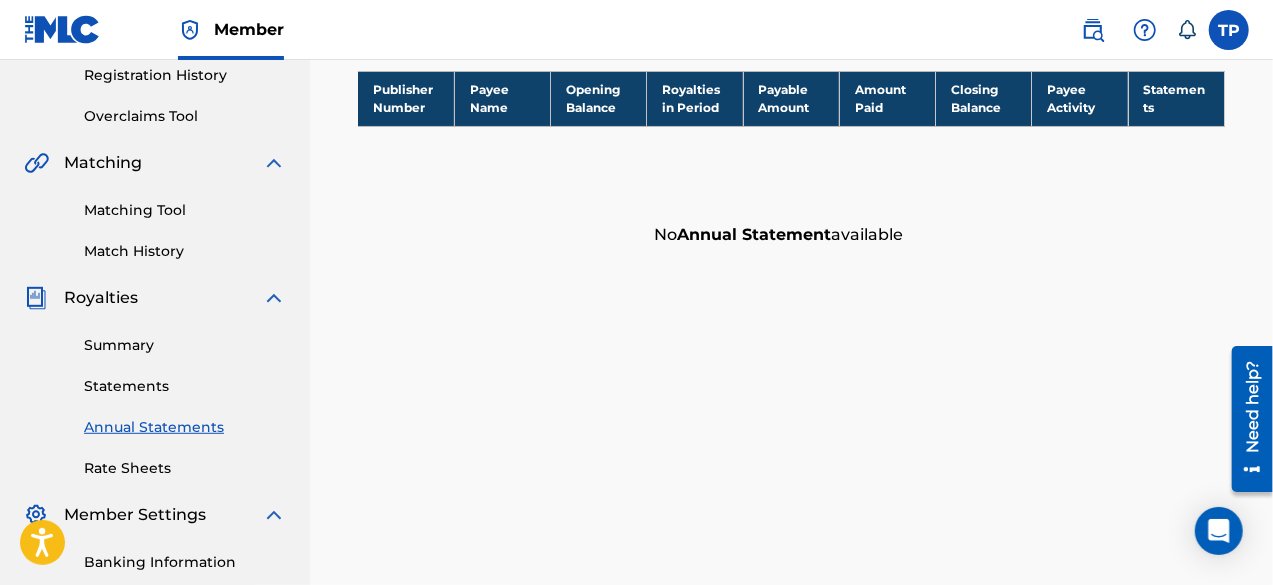 click on "Rate Sheets" at bounding box center [185, 468] 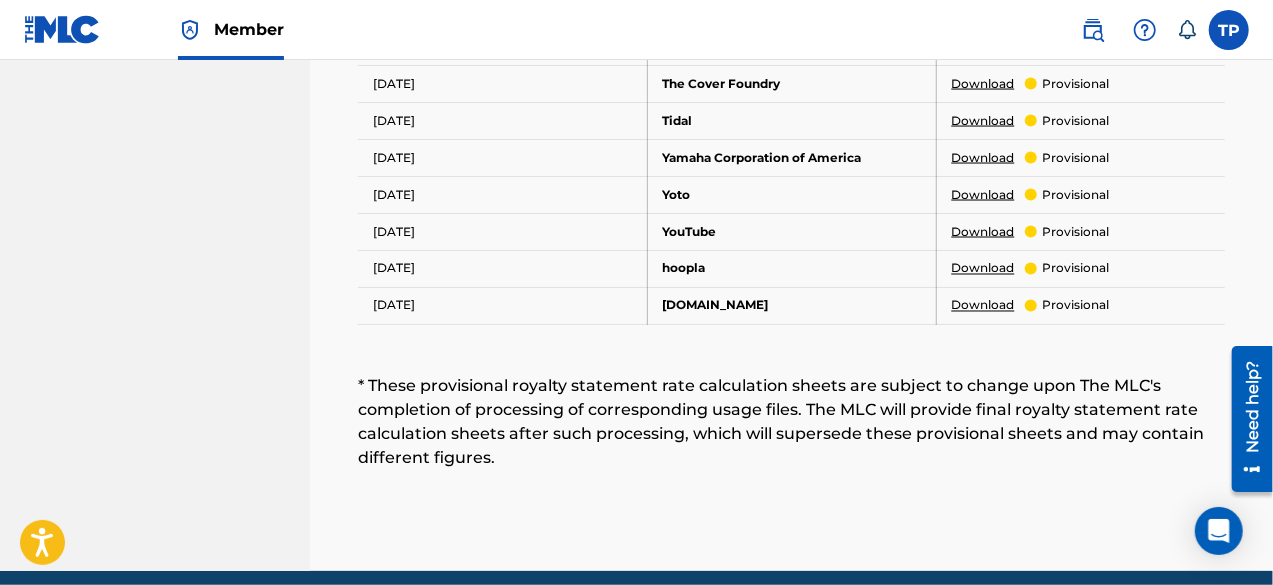 scroll, scrollTop: 1651, scrollLeft: 0, axis: vertical 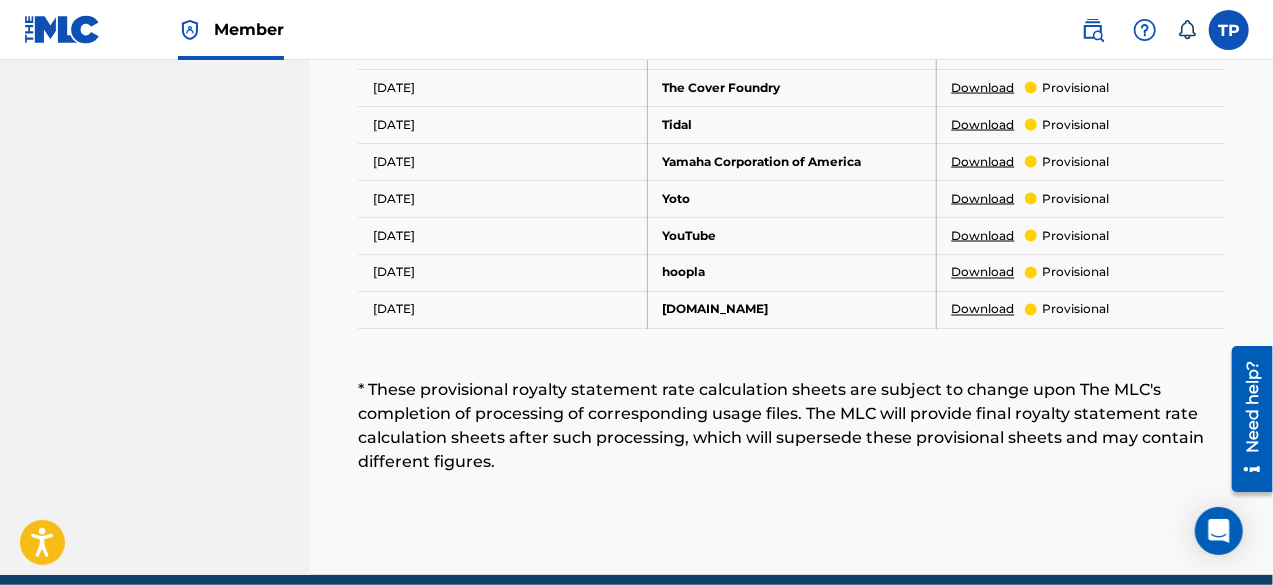 click on "Download" at bounding box center (983, 236) 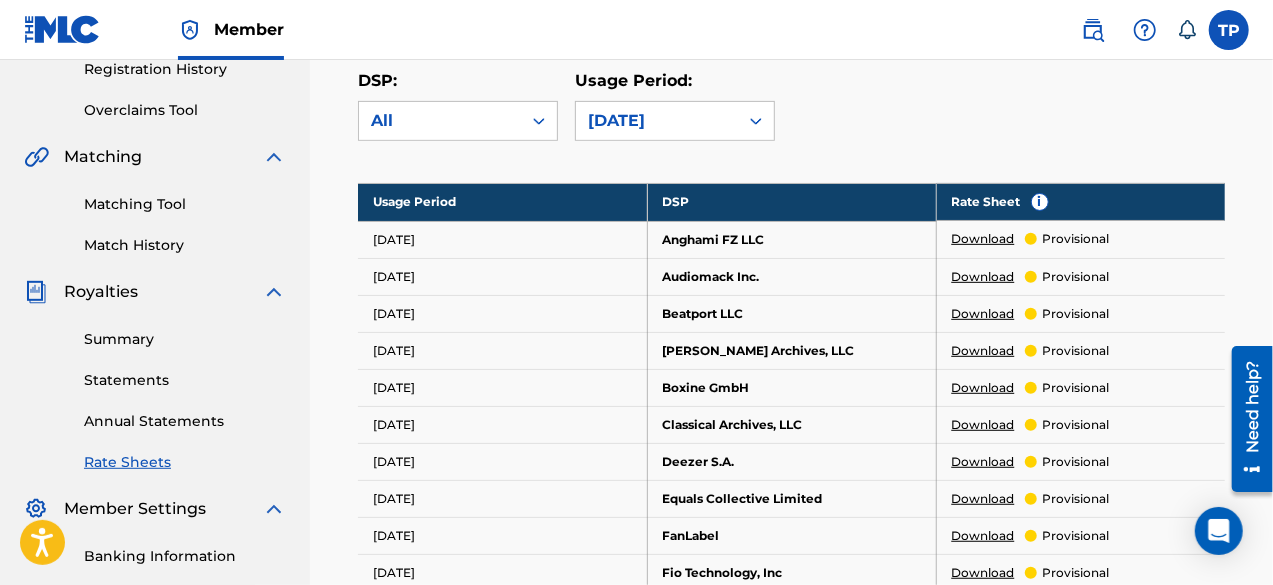 scroll, scrollTop: 378, scrollLeft: 0, axis: vertical 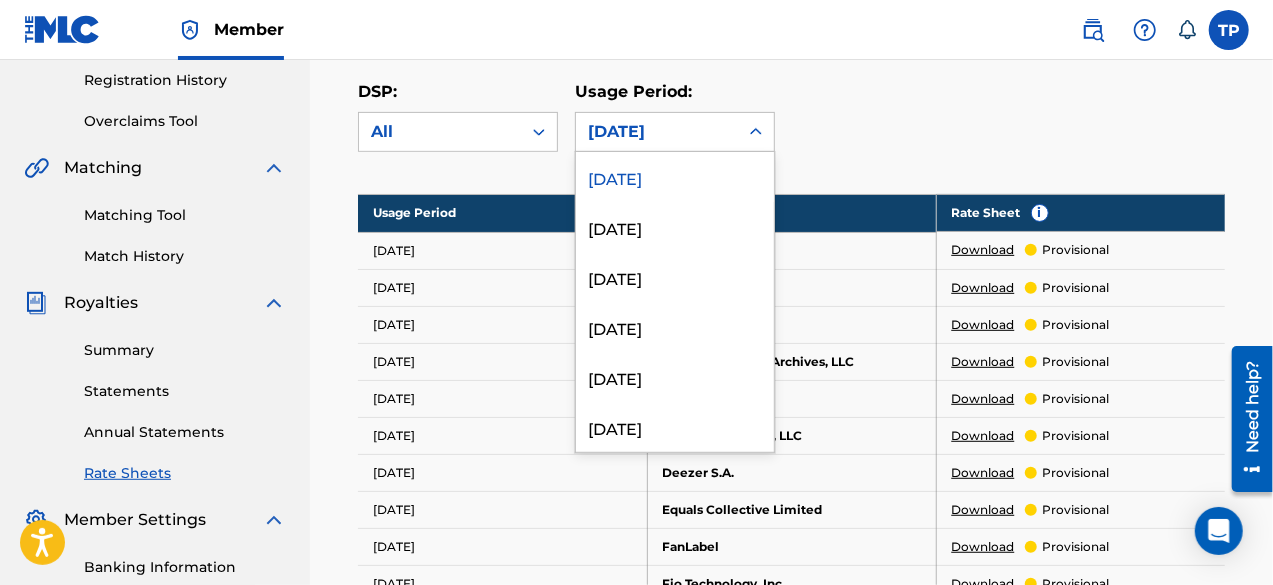 click on "[DATE]" at bounding box center [657, 132] 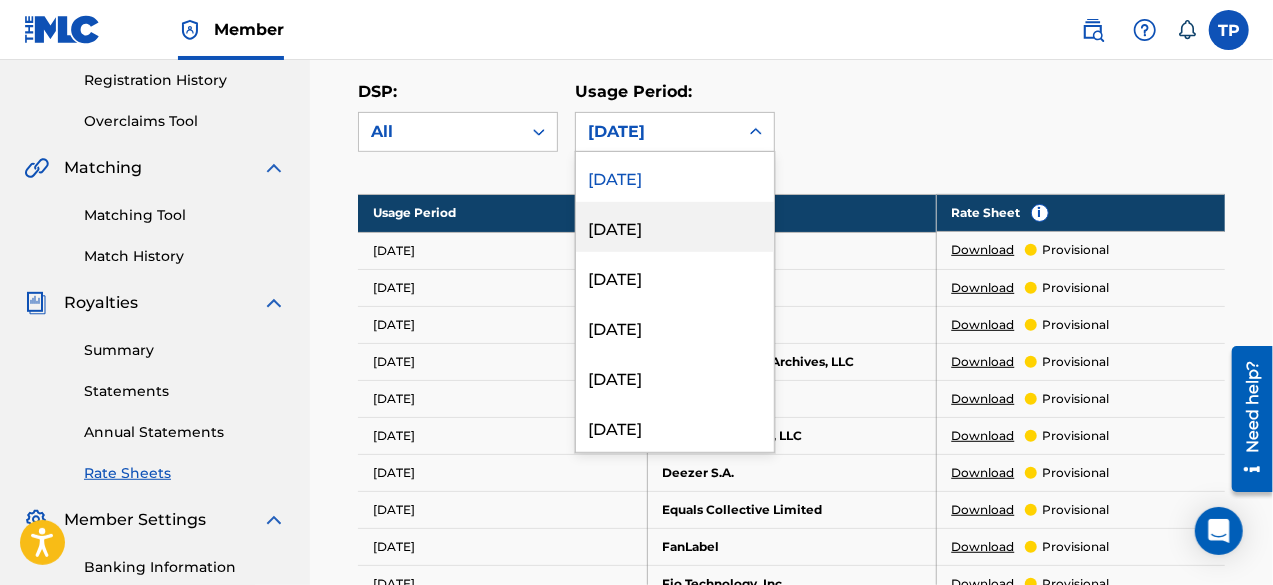 click on "[DATE]" at bounding box center (675, 227) 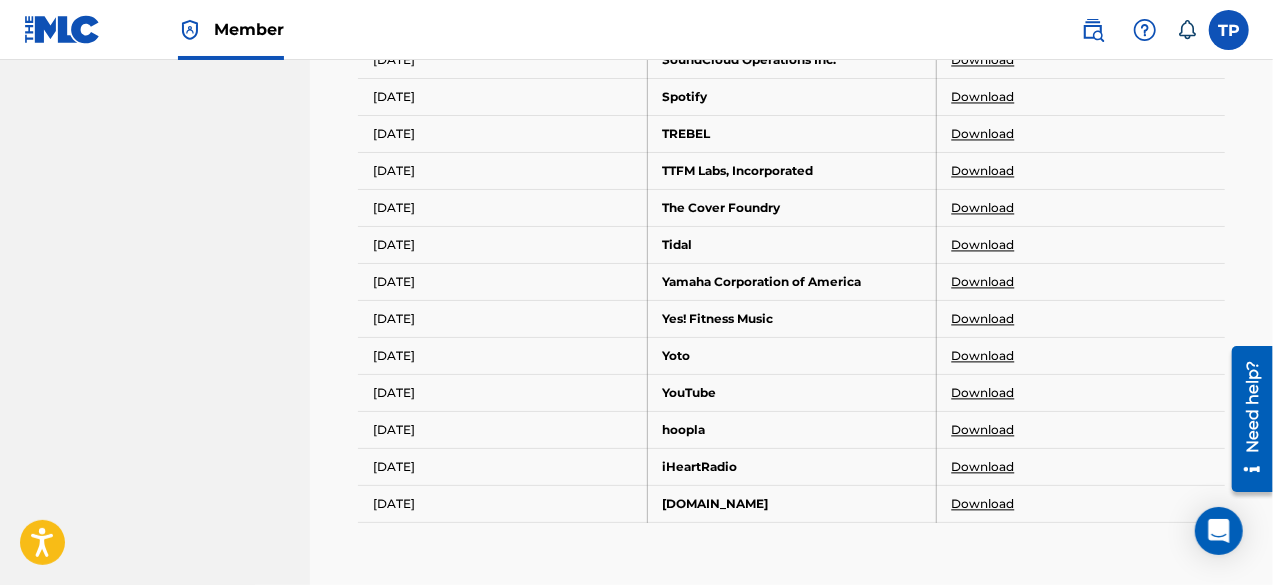 scroll, scrollTop: 1977, scrollLeft: 0, axis: vertical 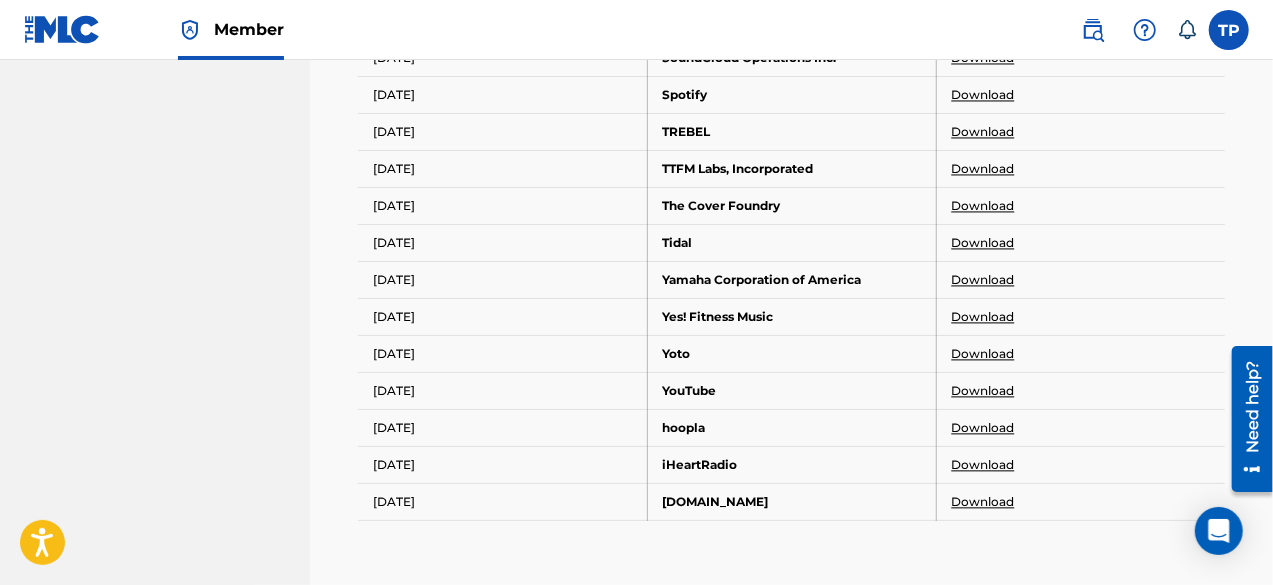 click on "Download" at bounding box center [983, 391] 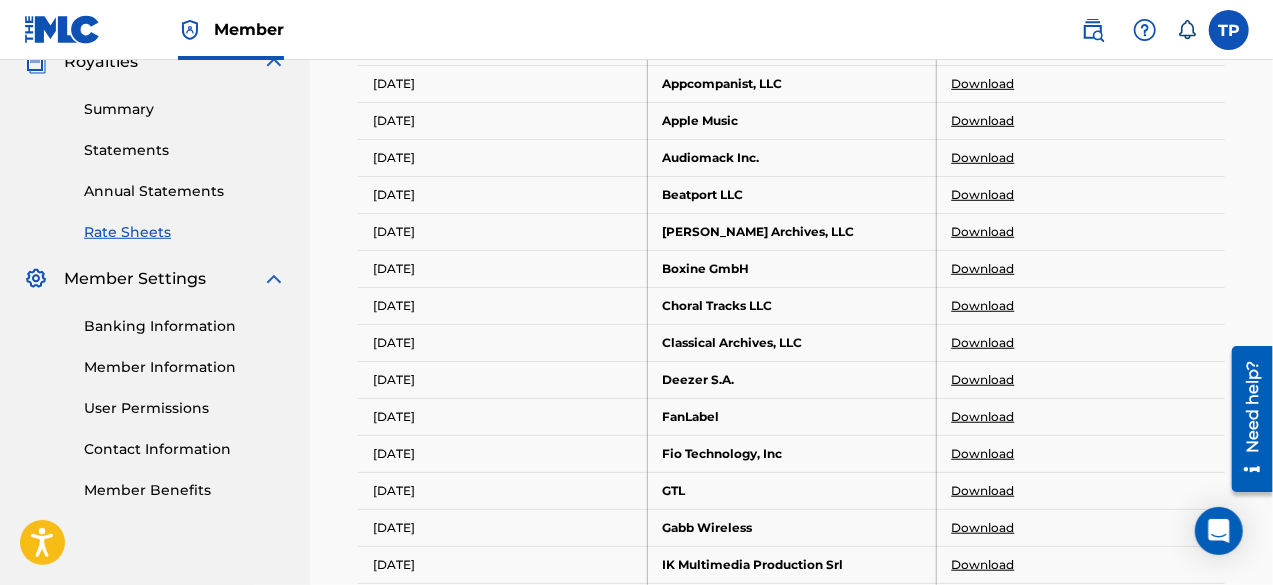 scroll, scrollTop: 620, scrollLeft: 0, axis: vertical 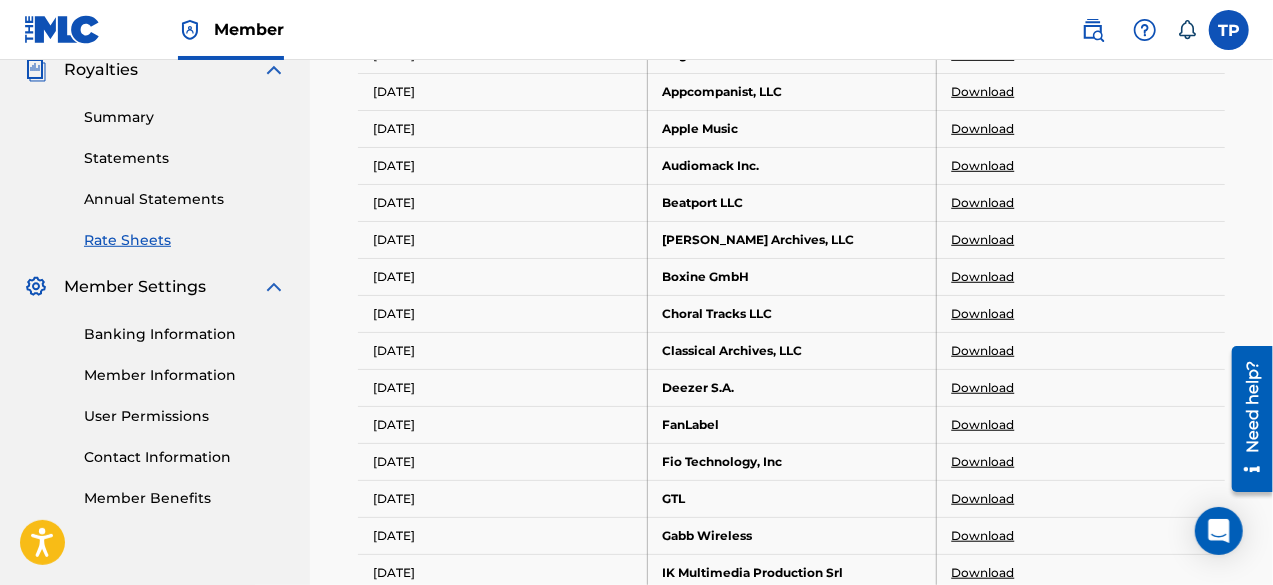 click on "Summary Statements Annual Statements Rate Sheets" at bounding box center [155, 166] 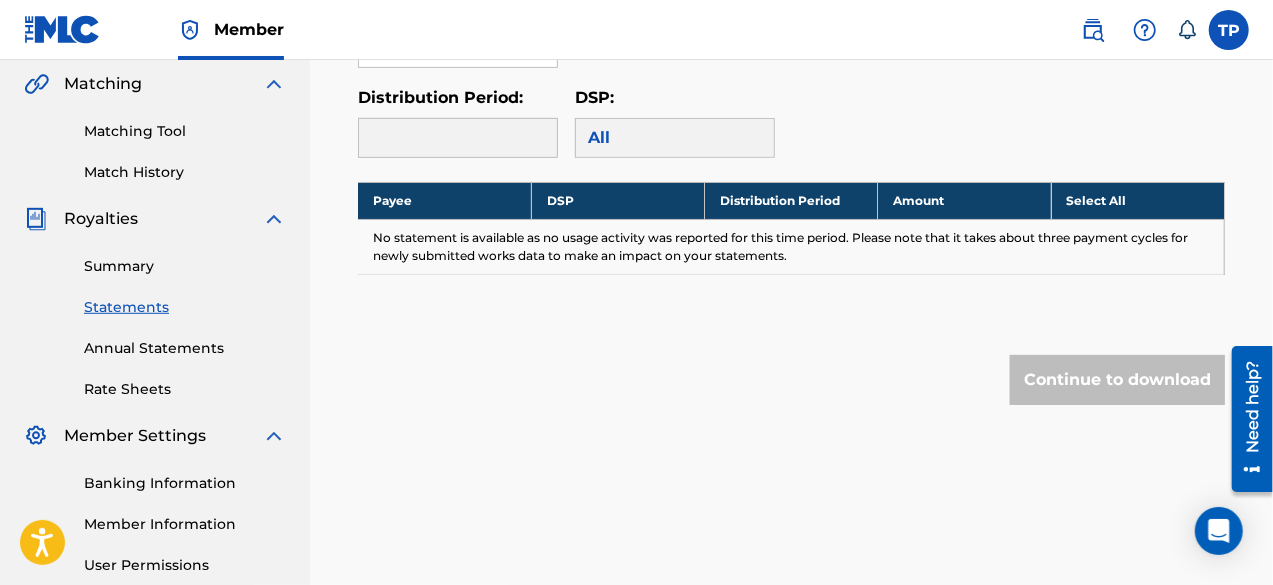 scroll, scrollTop: 409, scrollLeft: 0, axis: vertical 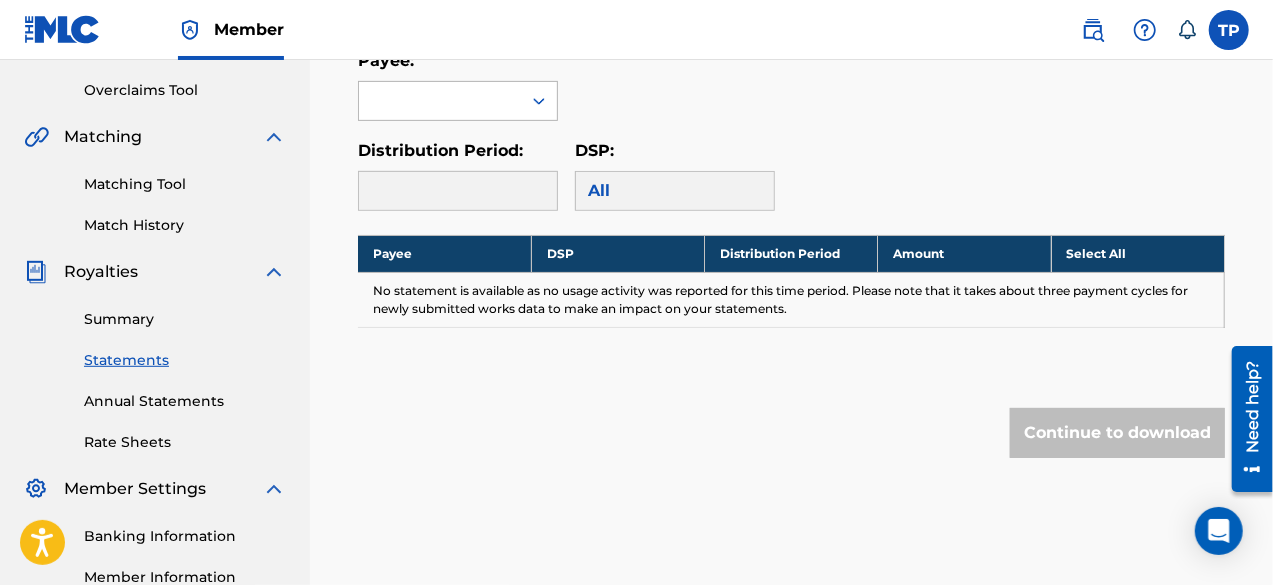 click at bounding box center (440, 101) 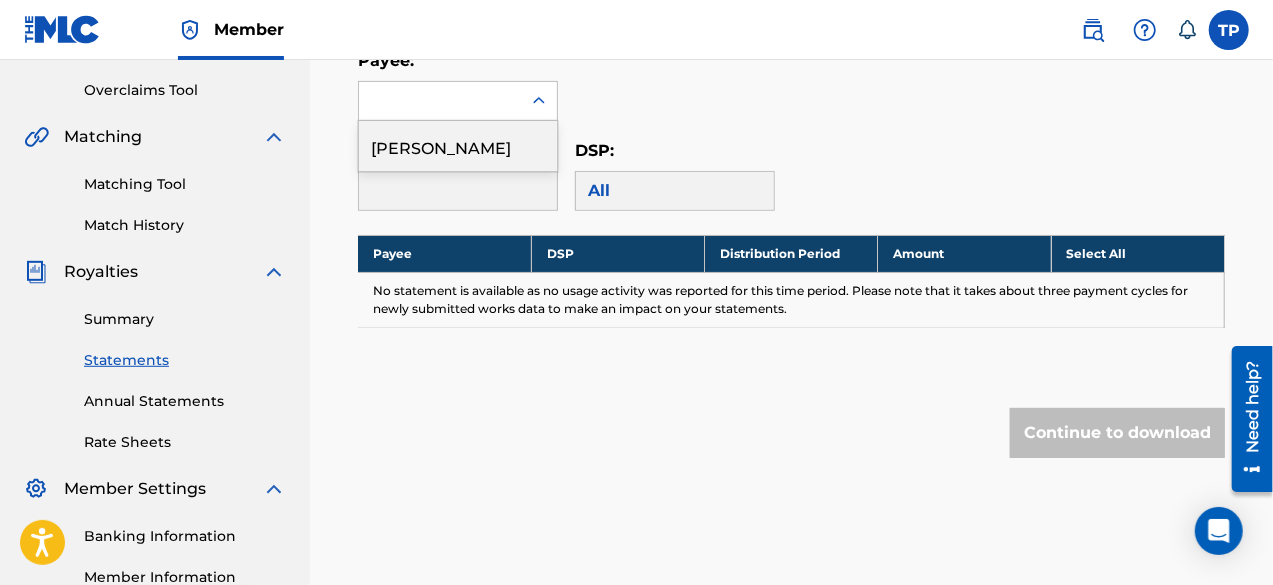 click on "[PERSON_NAME]" at bounding box center (458, 146) 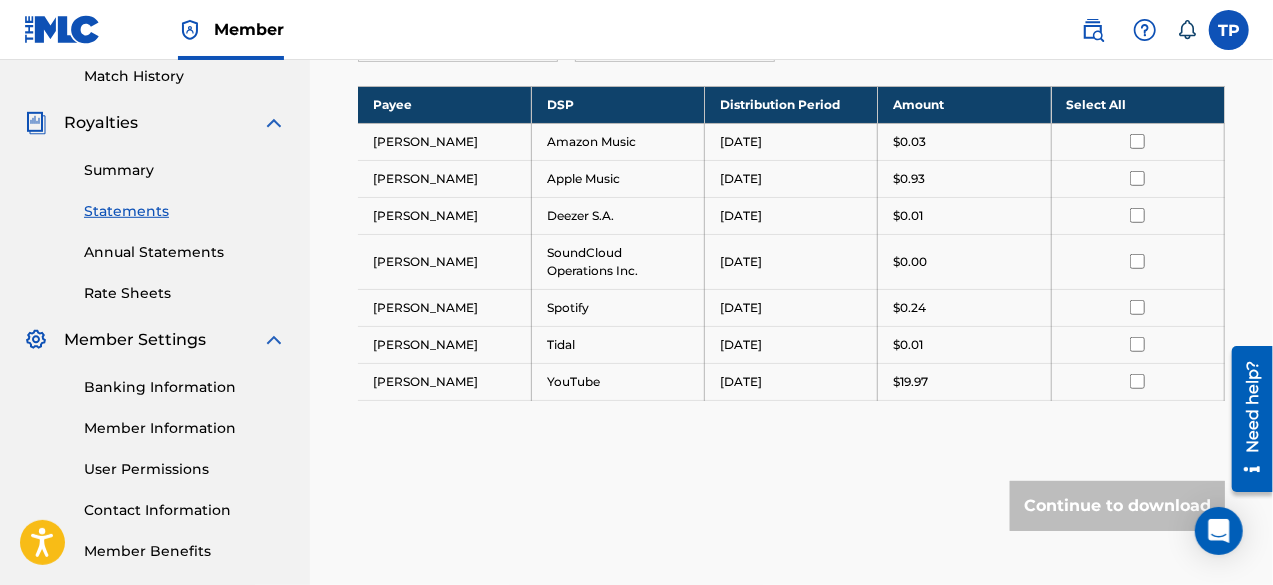 scroll, scrollTop: 565, scrollLeft: 0, axis: vertical 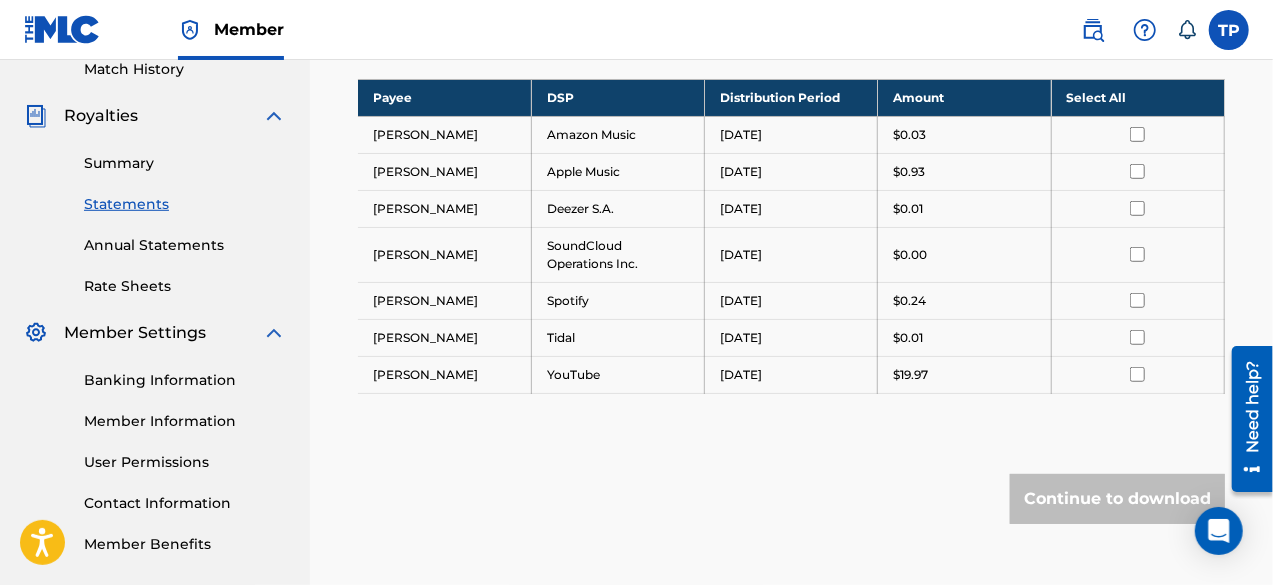 click on "[PERSON_NAME]" at bounding box center [444, 374] 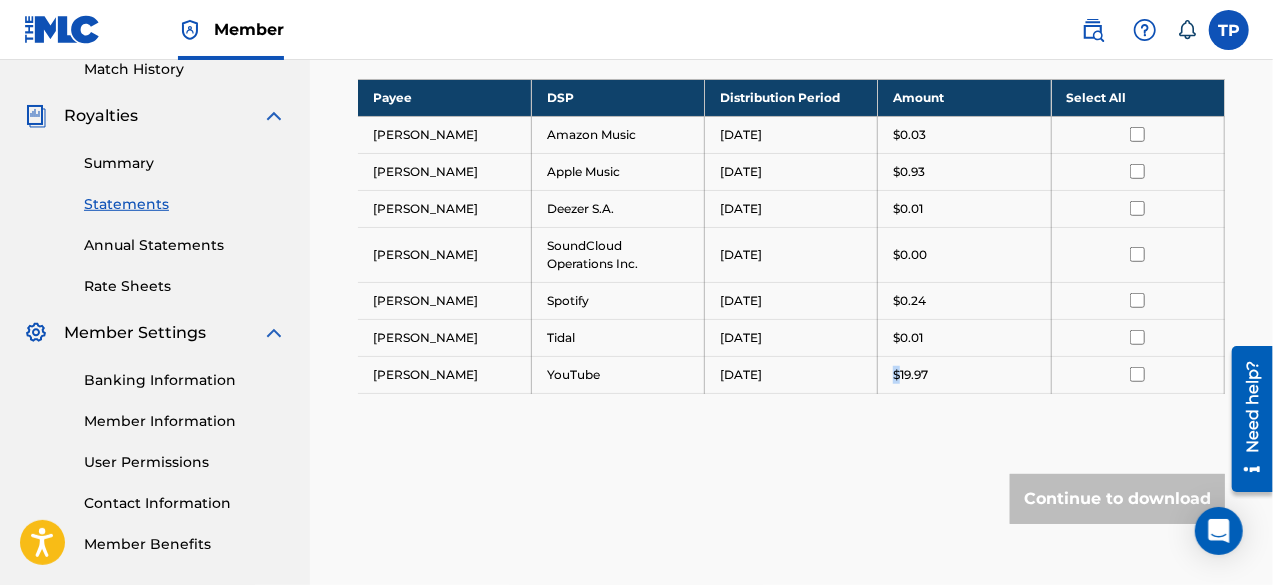 click on "$19.97" at bounding box center (910, 375) 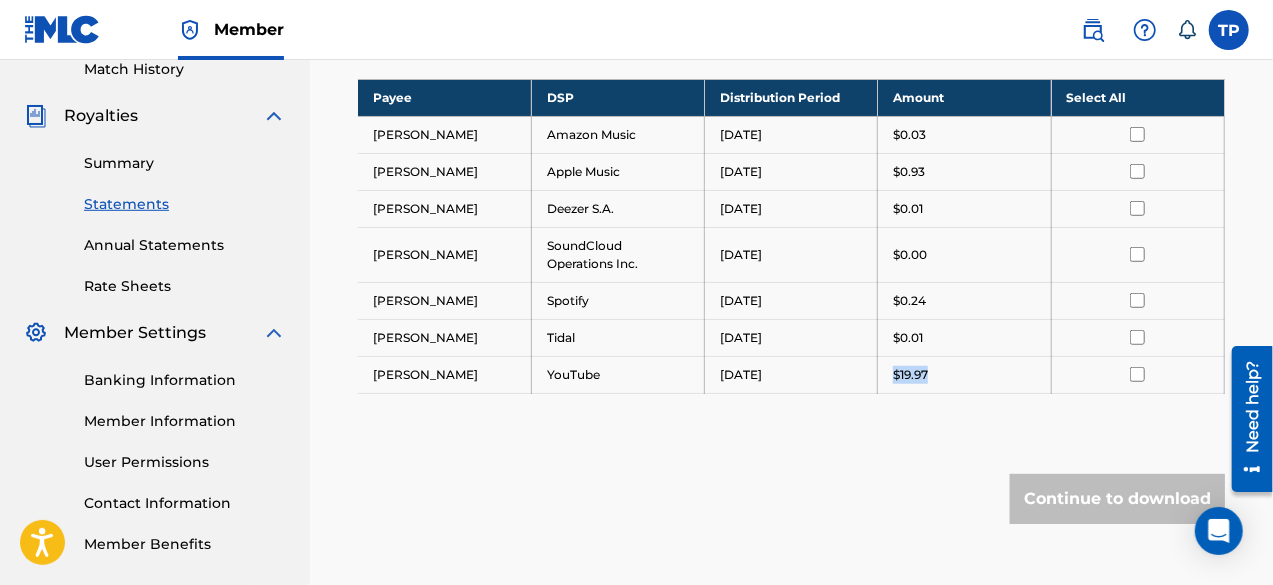 click on "$19.97" at bounding box center (910, 375) 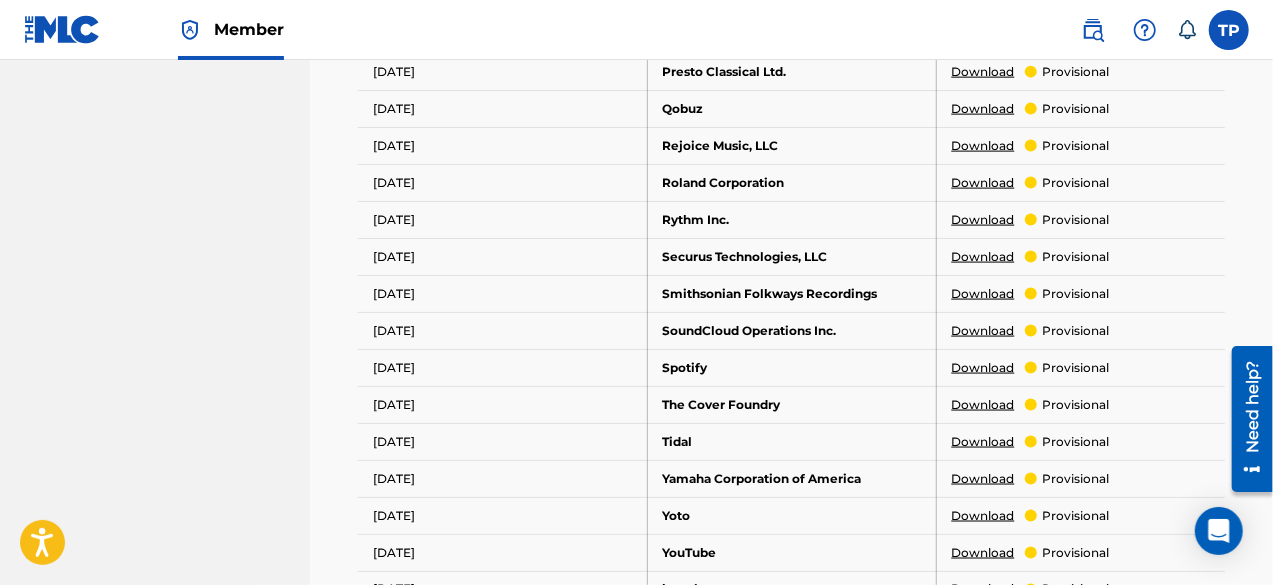 scroll, scrollTop: 1332, scrollLeft: 0, axis: vertical 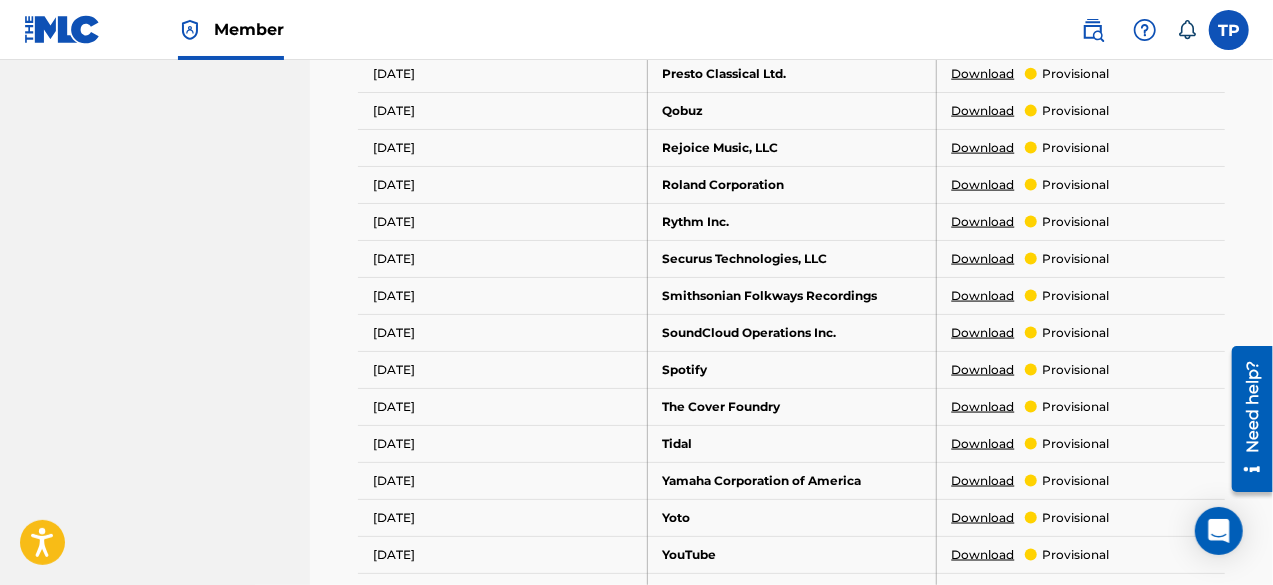 click on "Download" at bounding box center (983, 370) 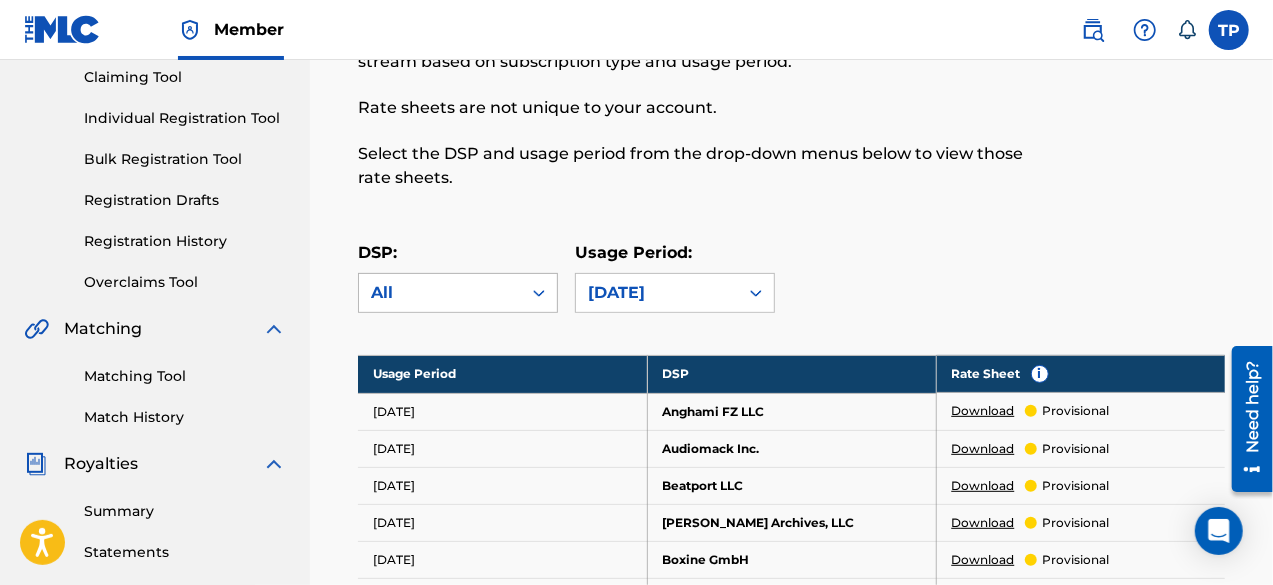 scroll, scrollTop: 220, scrollLeft: 0, axis: vertical 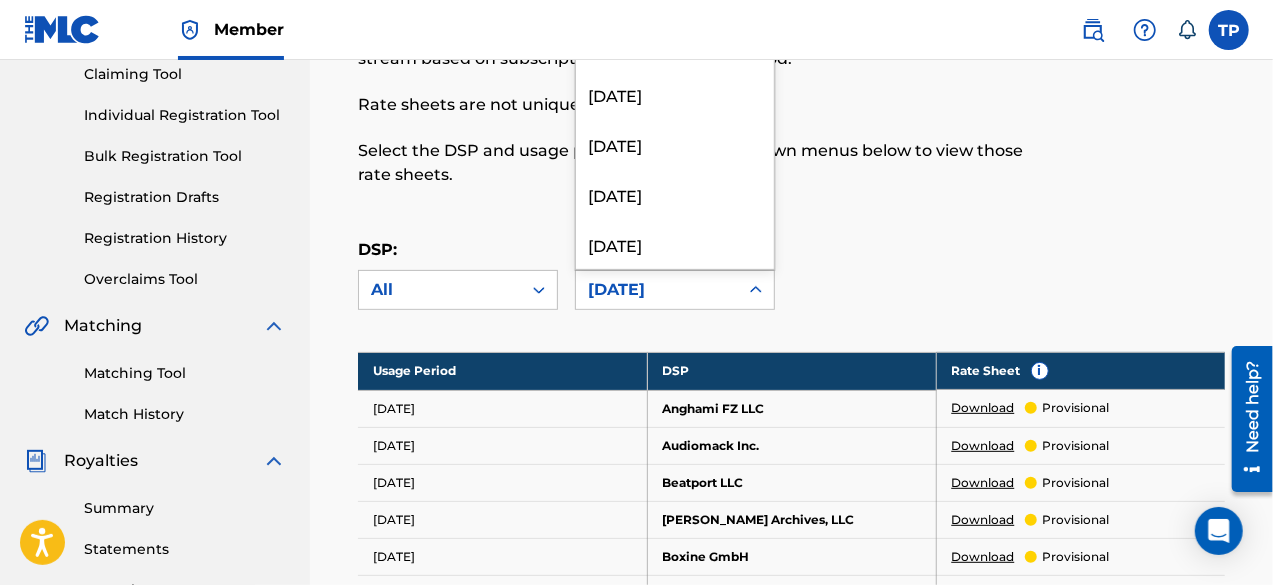 click on "[DATE]" at bounding box center [657, 290] 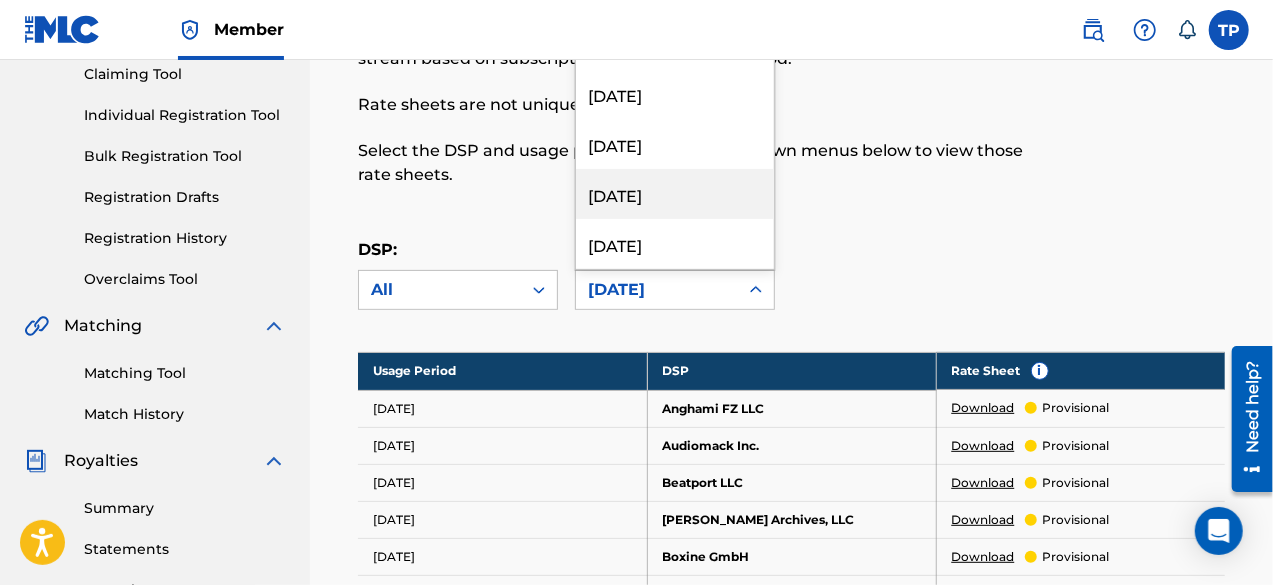 click on "[DATE]" at bounding box center (675, 194) 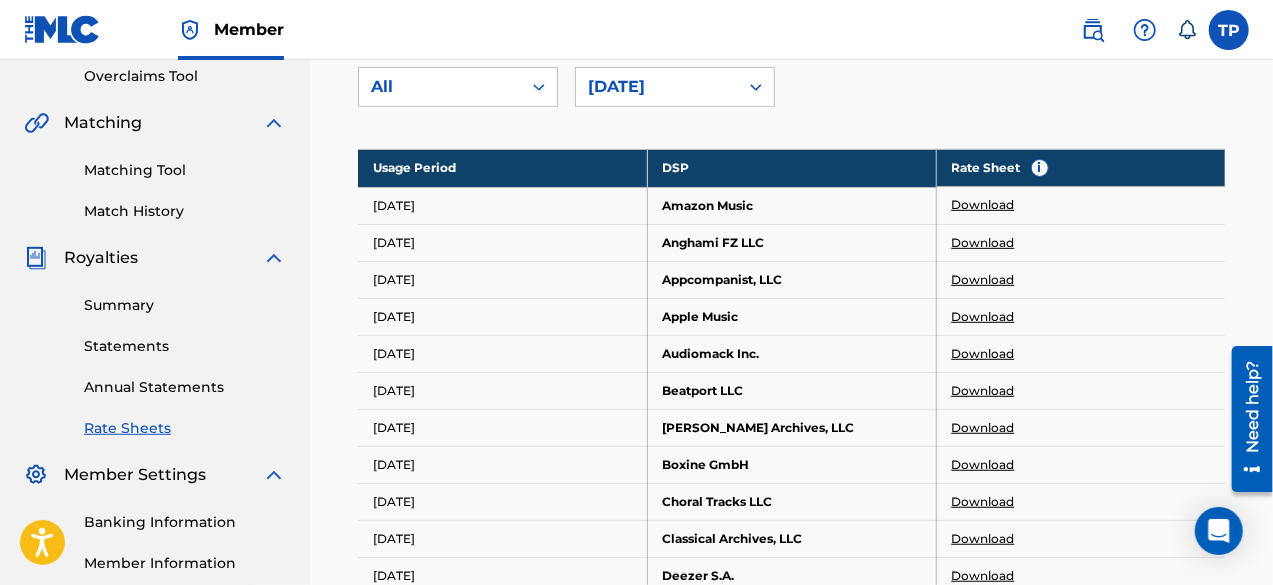 scroll, scrollTop: 501, scrollLeft: 0, axis: vertical 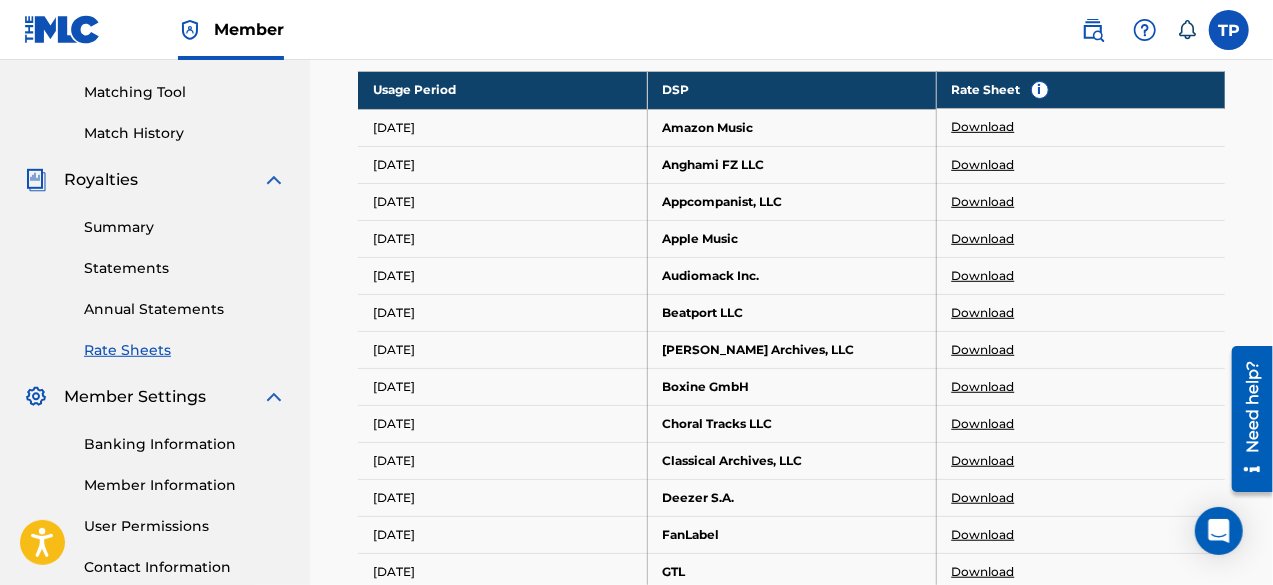 click on "Download" at bounding box center [983, 239] 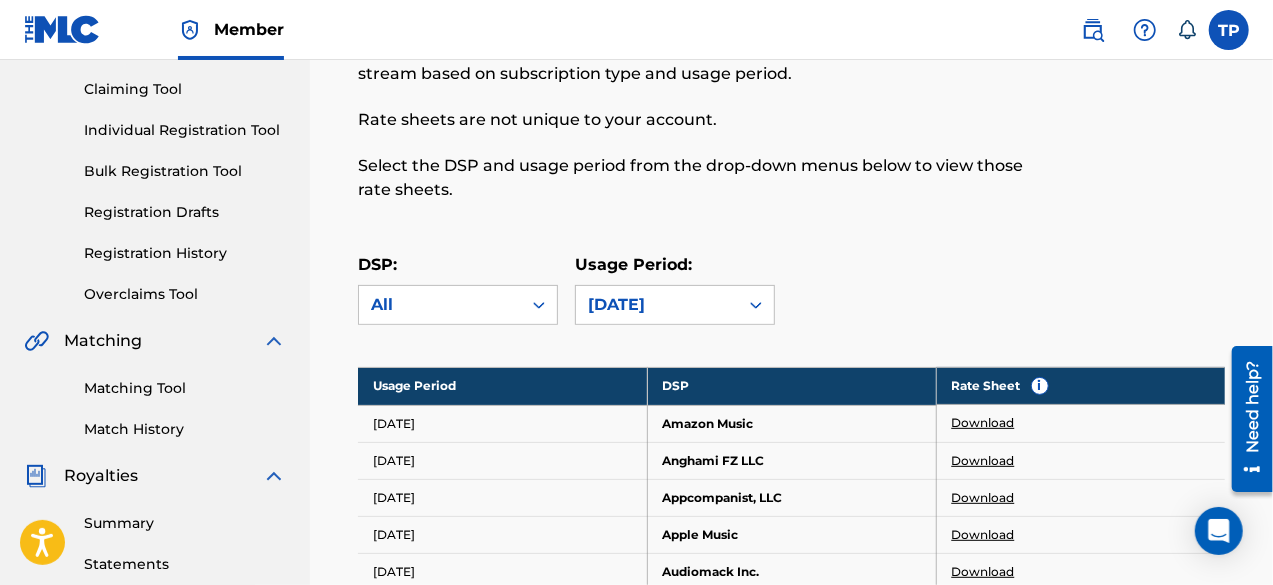 scroll, scrollTop: 249, scrollLeft: 0, axis: vertical 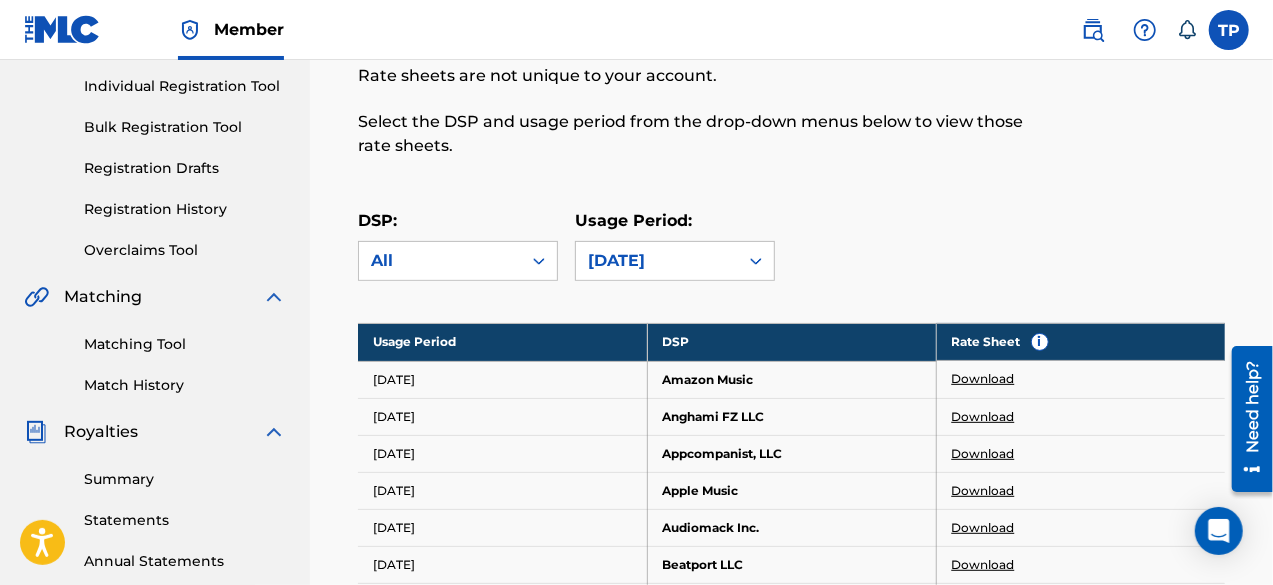 click on "Registration History" at bounding box center [185, 209] 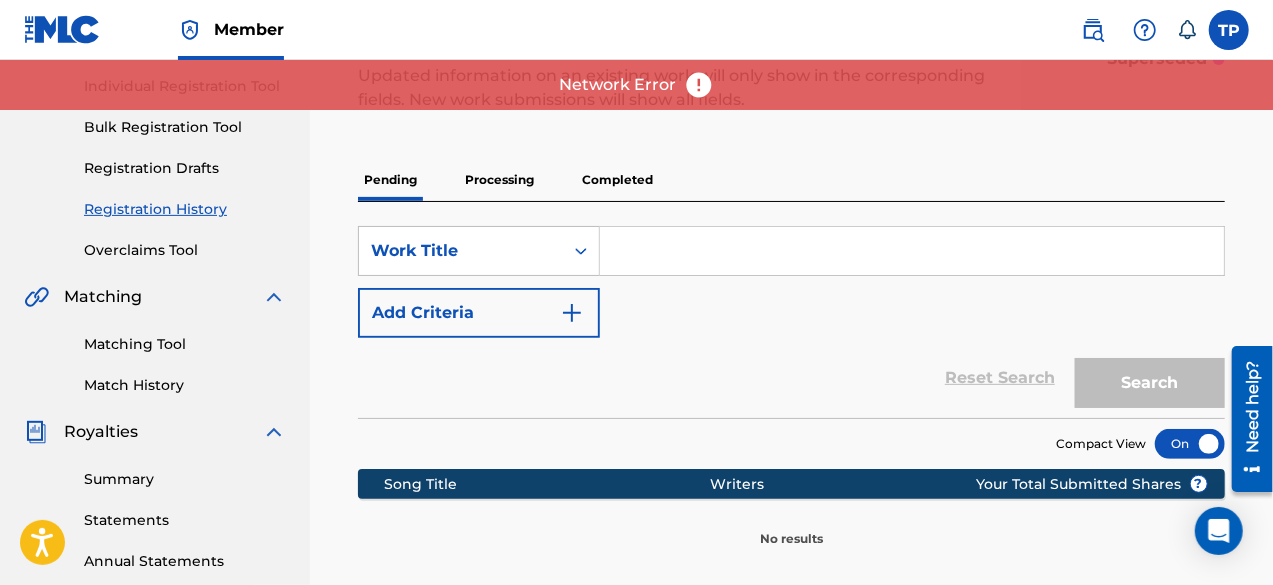 scroll, scrollTop: 0, scrollLeft: 0, axis: both 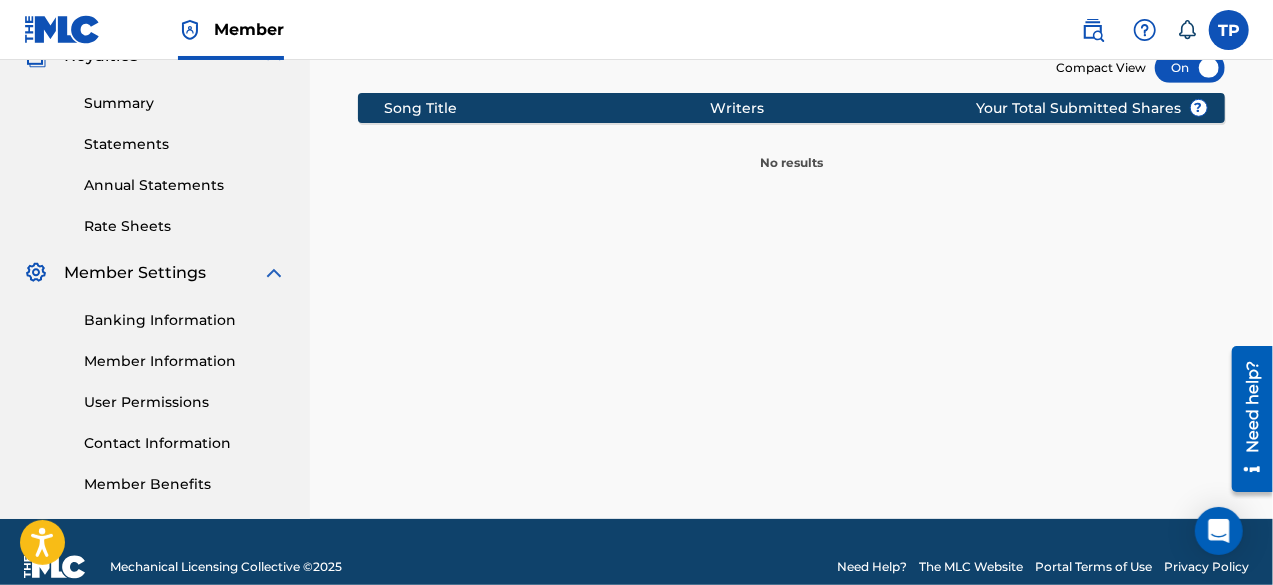 click on "Member Benefits" at bounding box center (185, 484) 